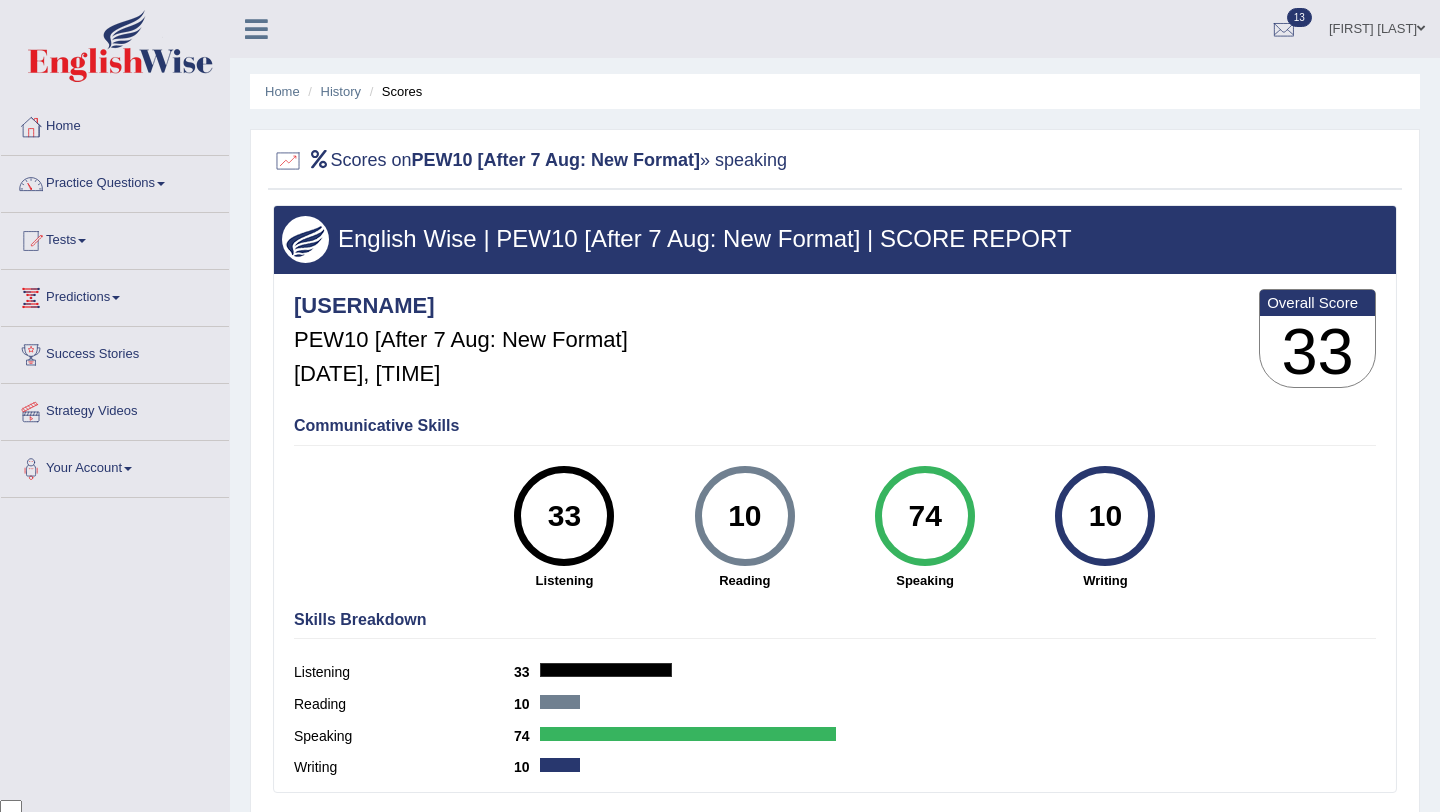 scroll, scrollTop: 188, scrollLeft: 0, axis: vertical 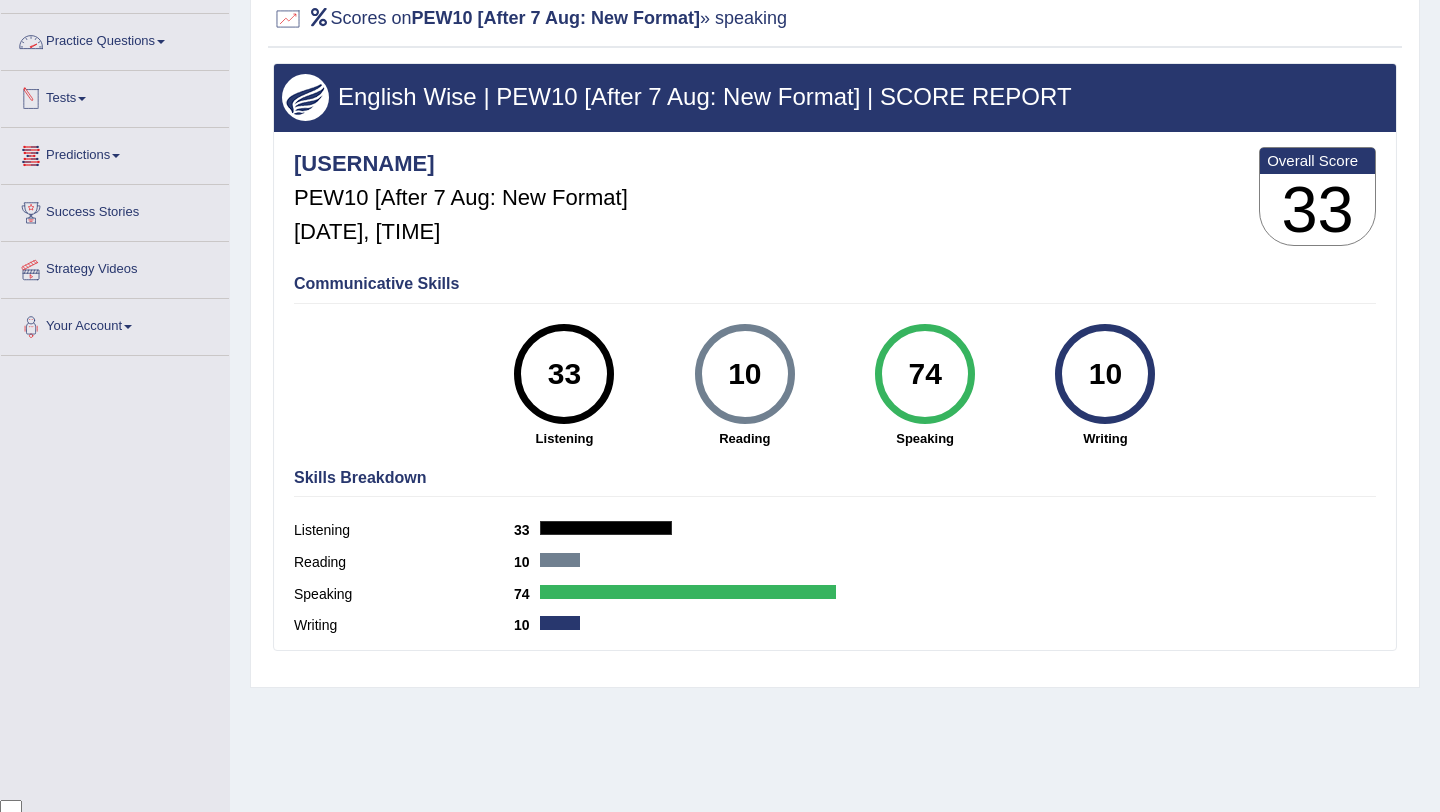 click on "Practice Questions" at bounding box center [115, 39] 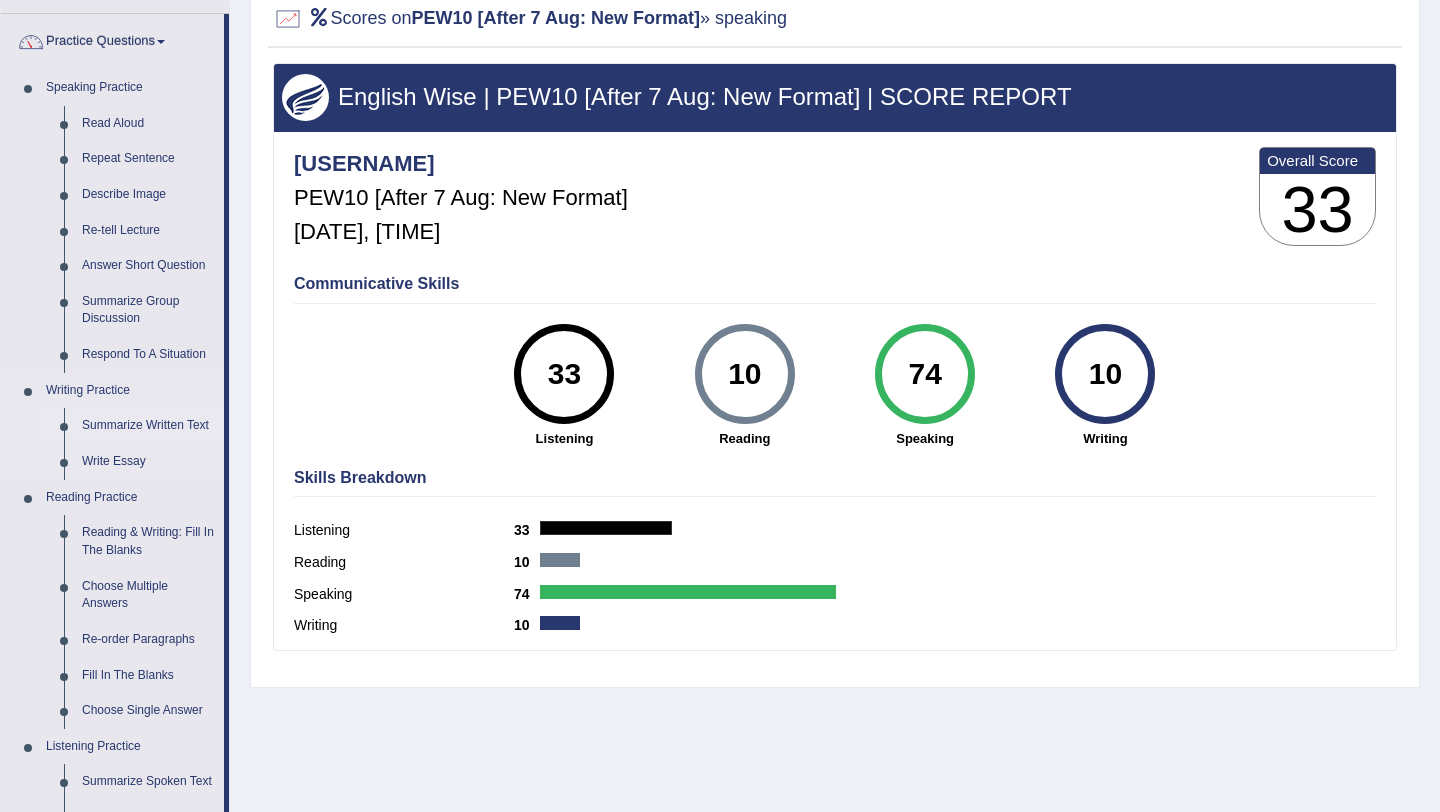 click on "Summarize Written Text" at bounding box center [148, 426] 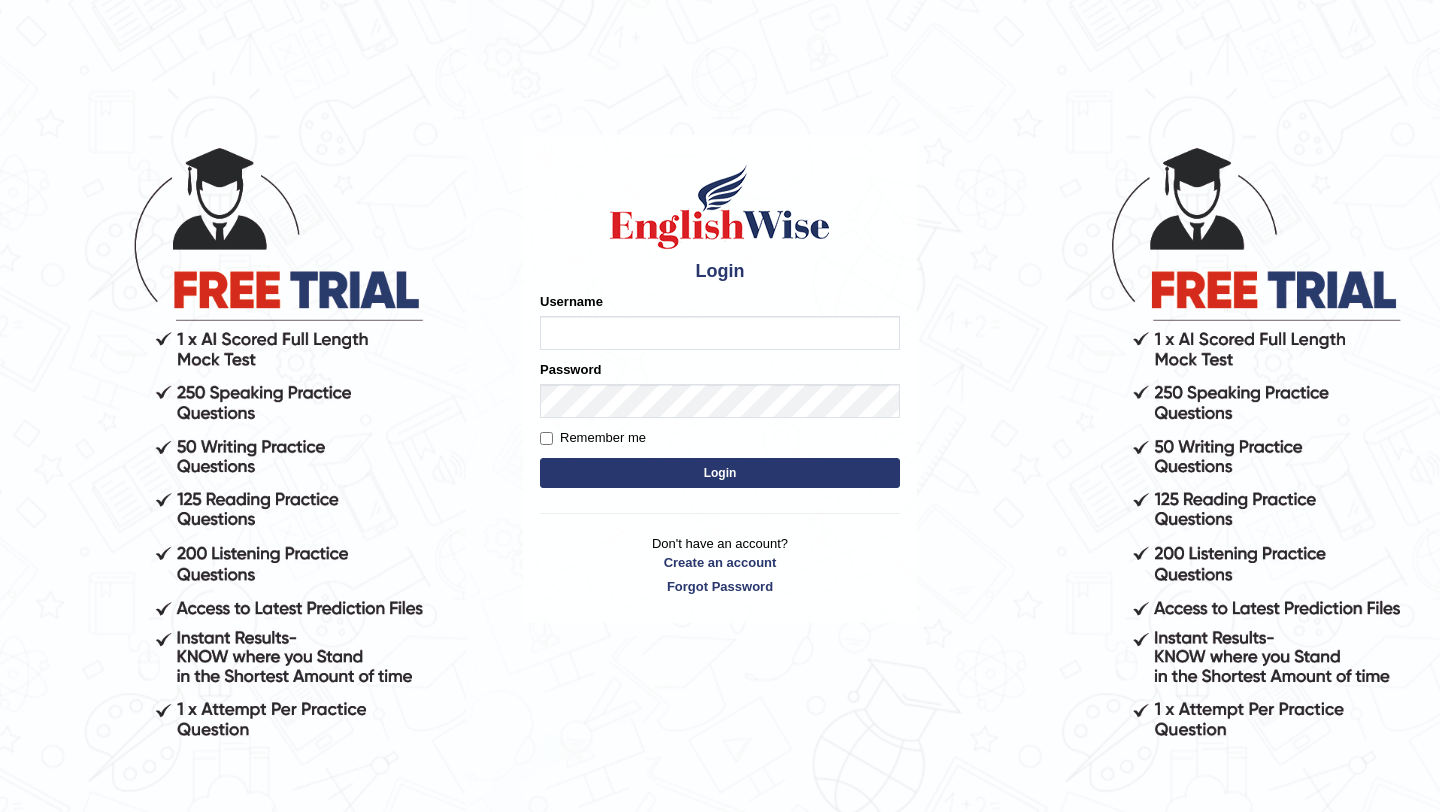 scroll, scrollTop: 0, scrollLeft: 0, axis: both 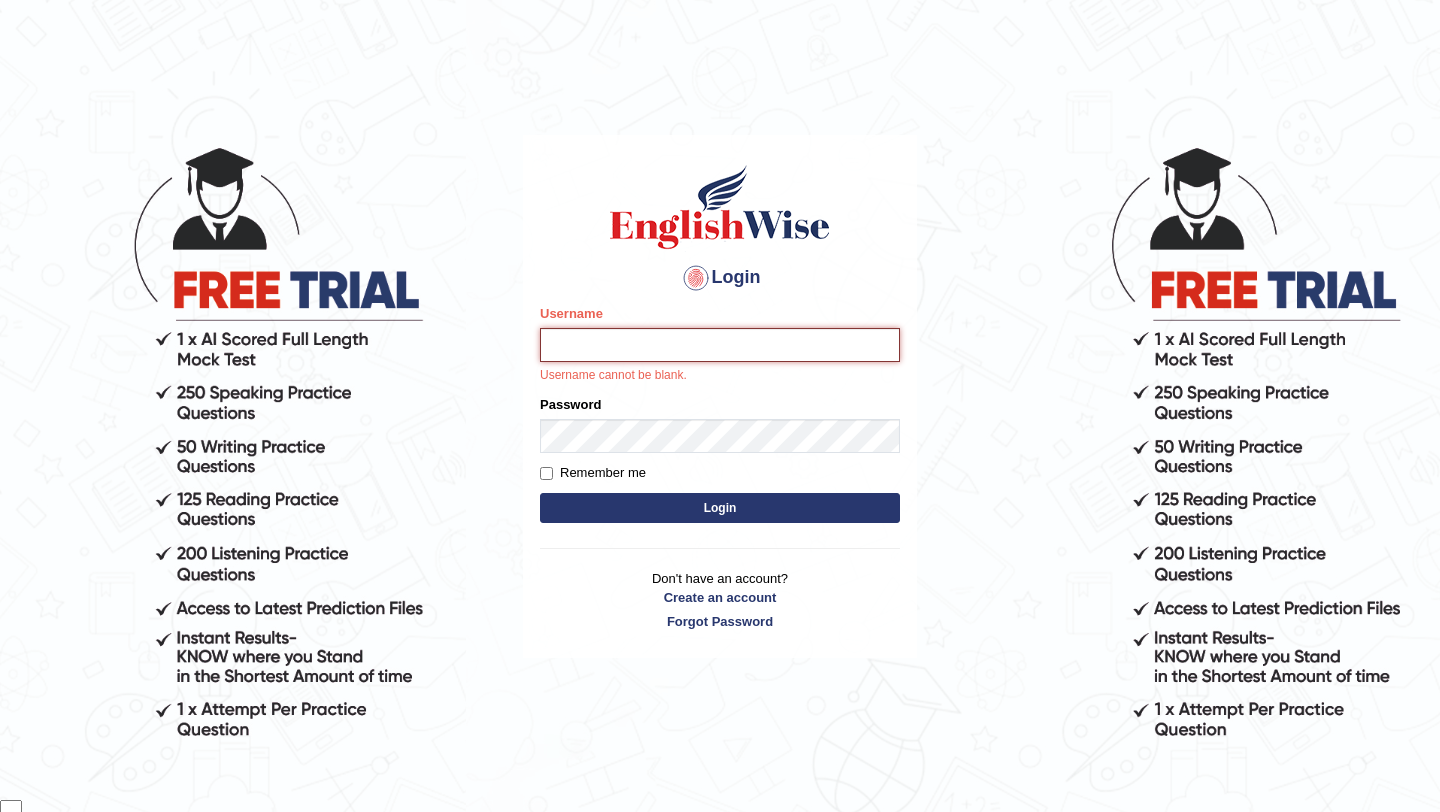 type on "samsubedi" 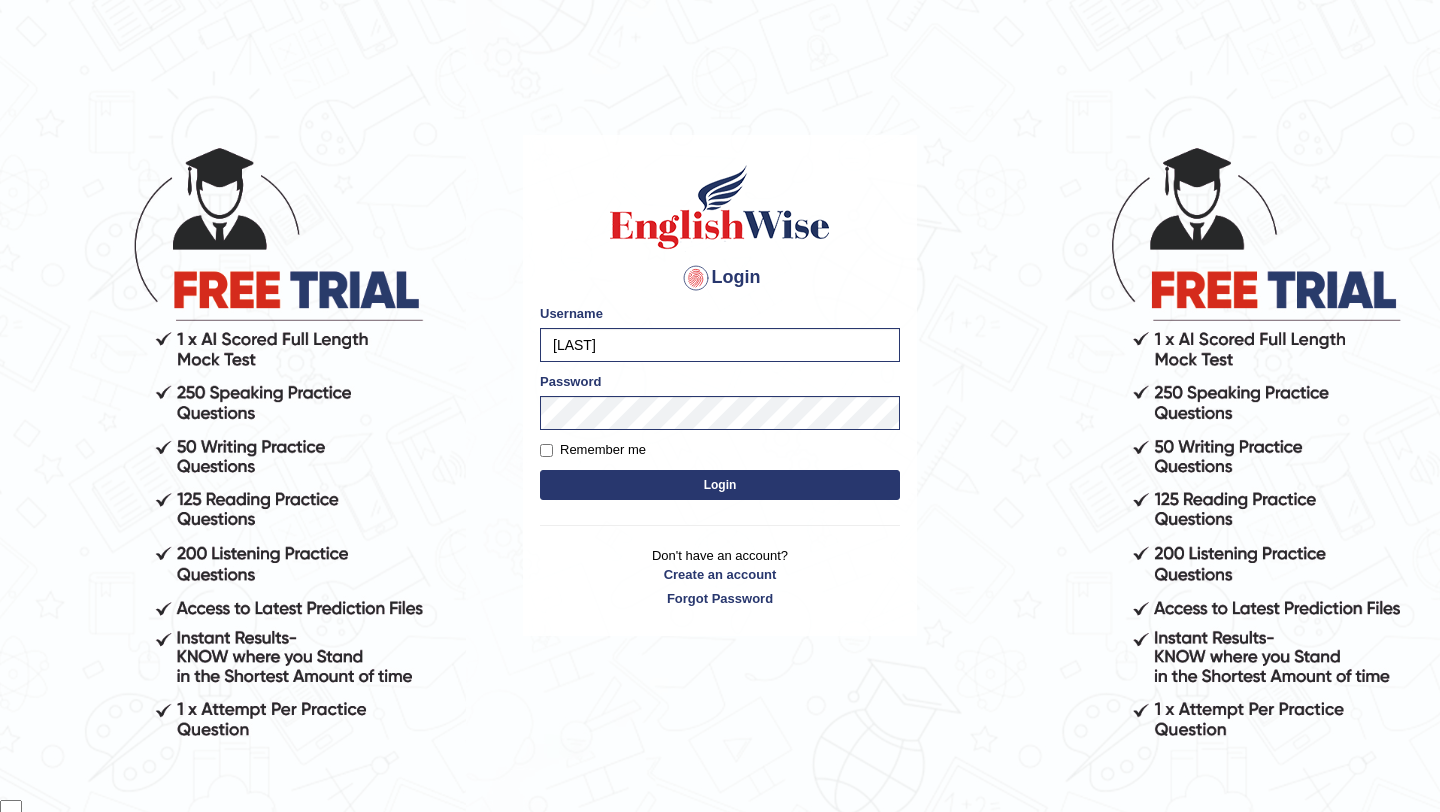 click on "Login" at bounding box center [720, 485] 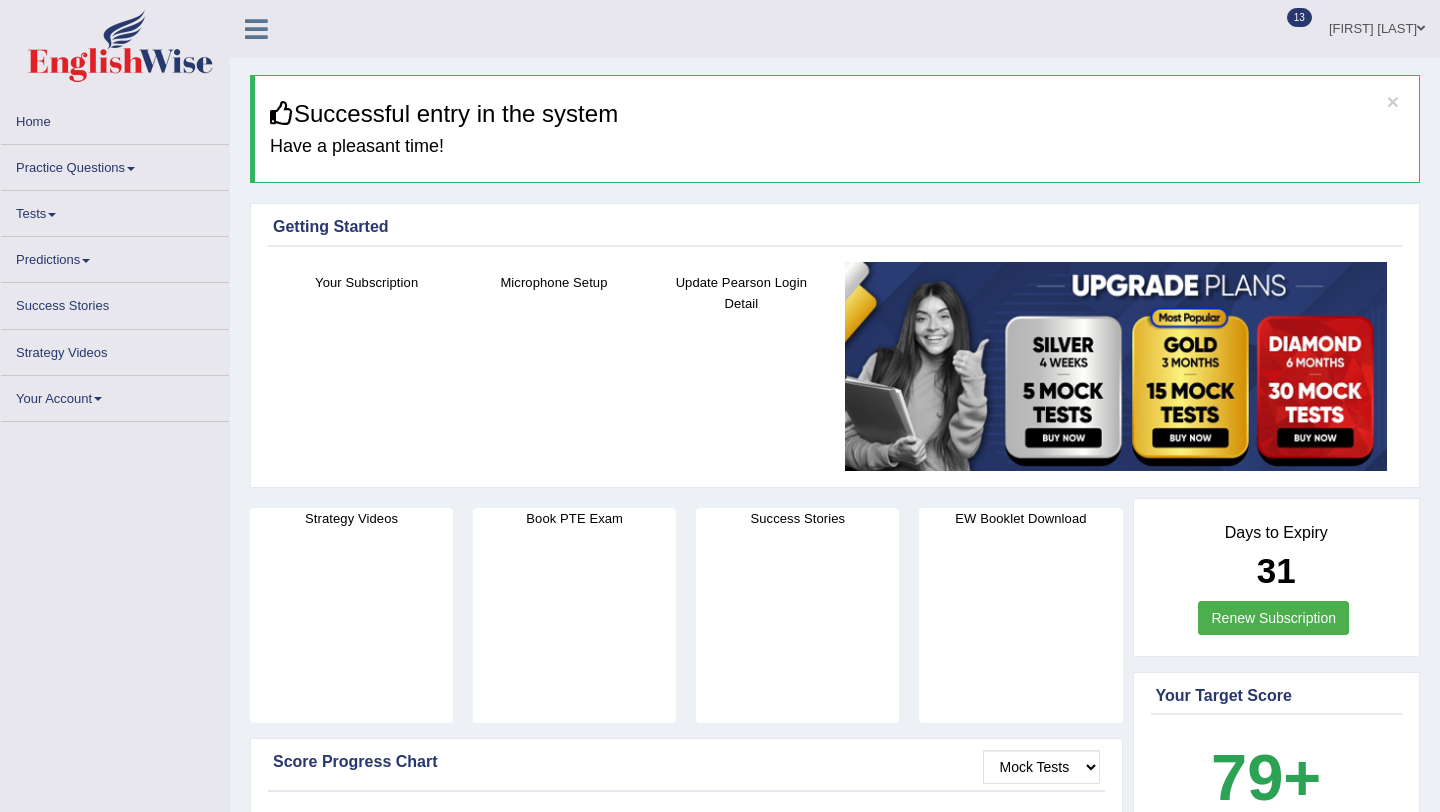 scroll, scrollTop: 0, scrollLeft: 0, axis: both 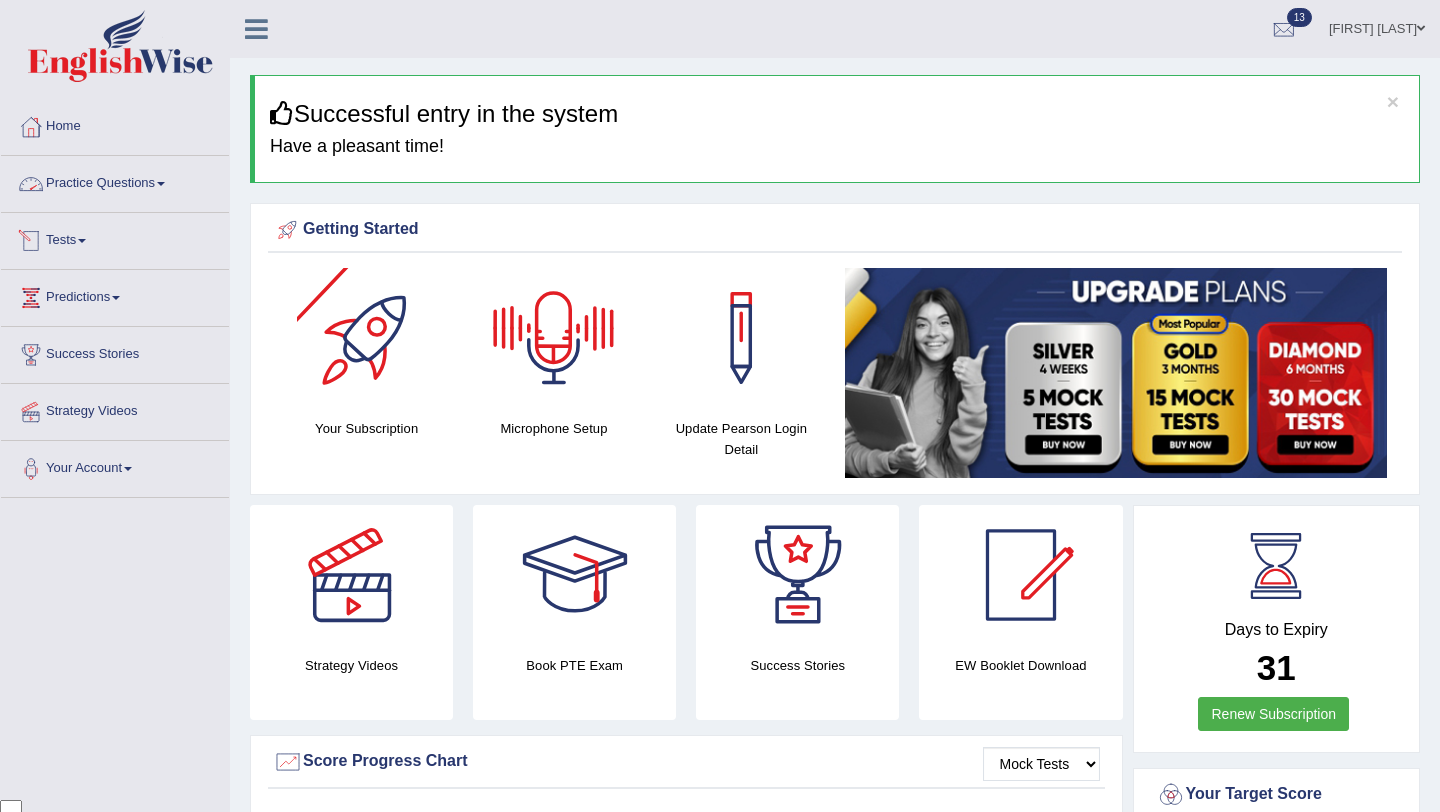 click on "Practice Questions" at bounding box center (115, 181) 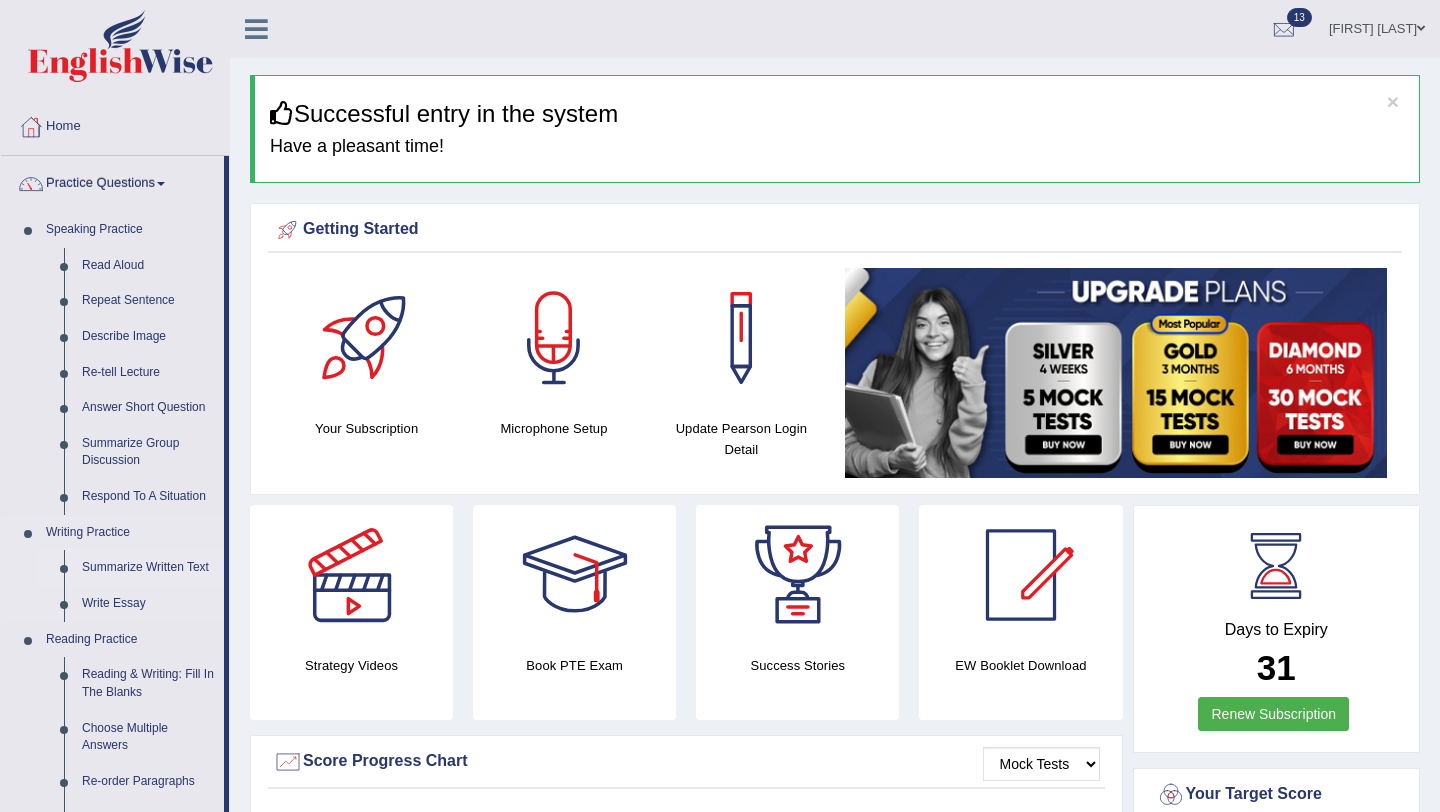 click on "Summarize Written Text" at bounding box center [148, 568] 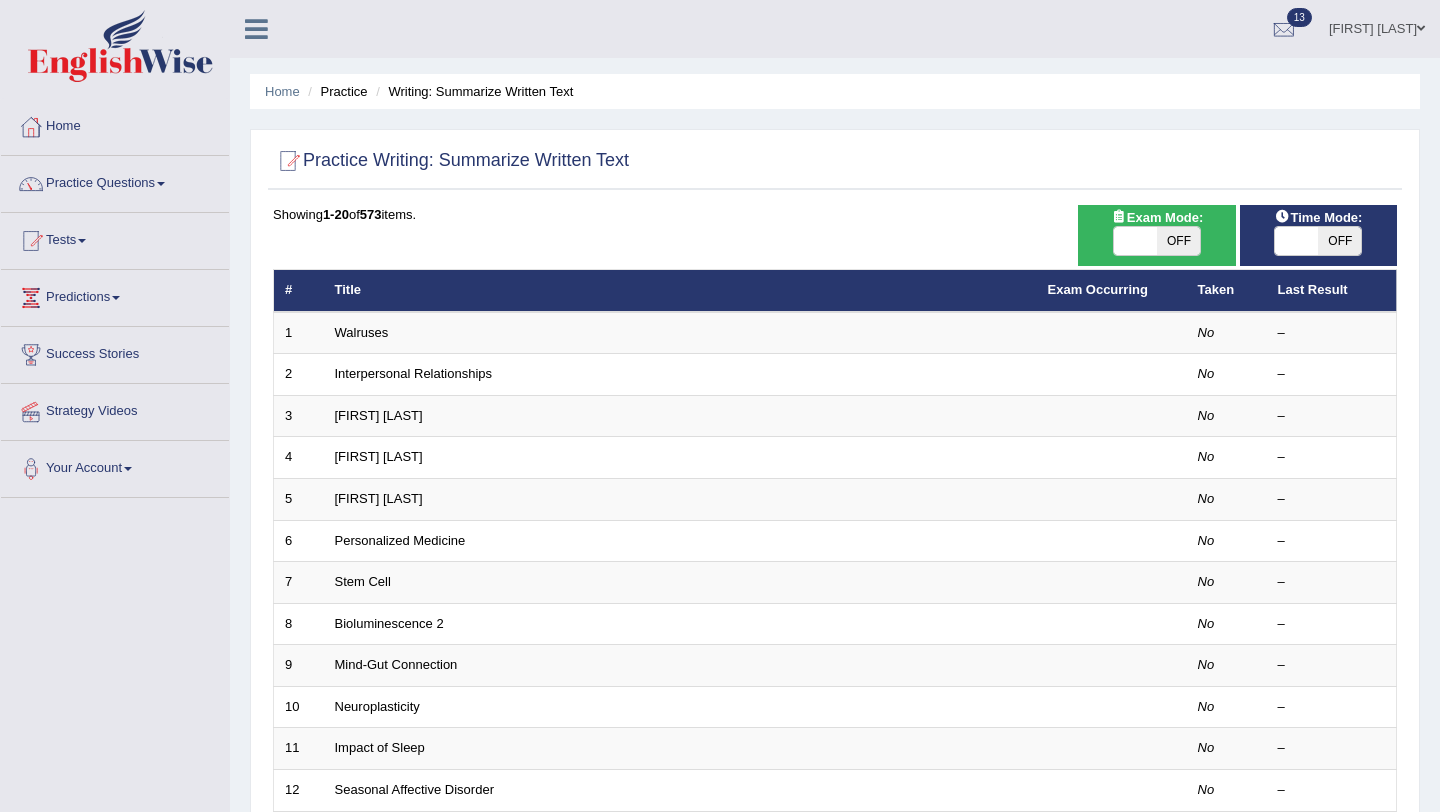 scroll, scrollTop: 0, scrollLeft: 0, axis: both 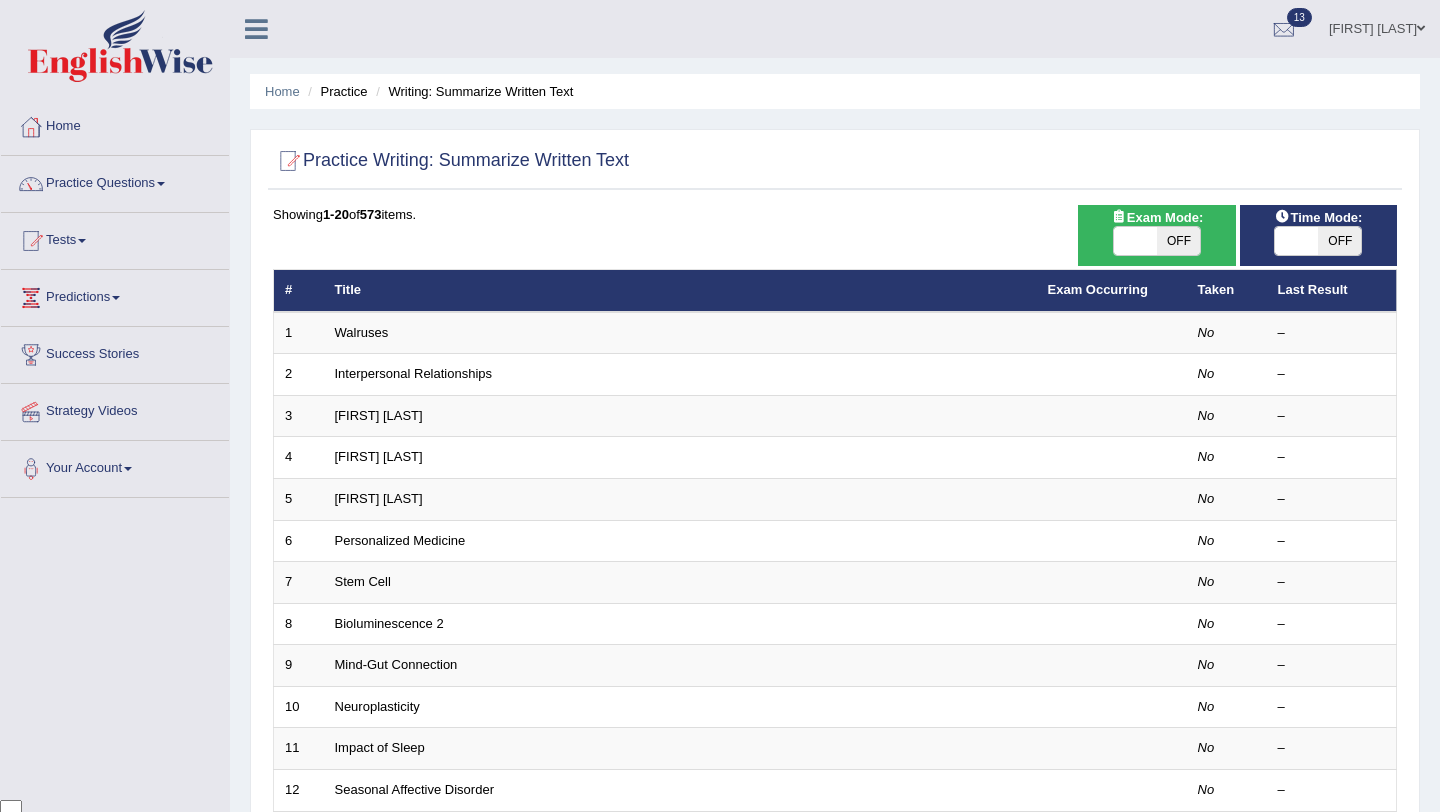 click on "OFF" at bounding box center [1178, 241] 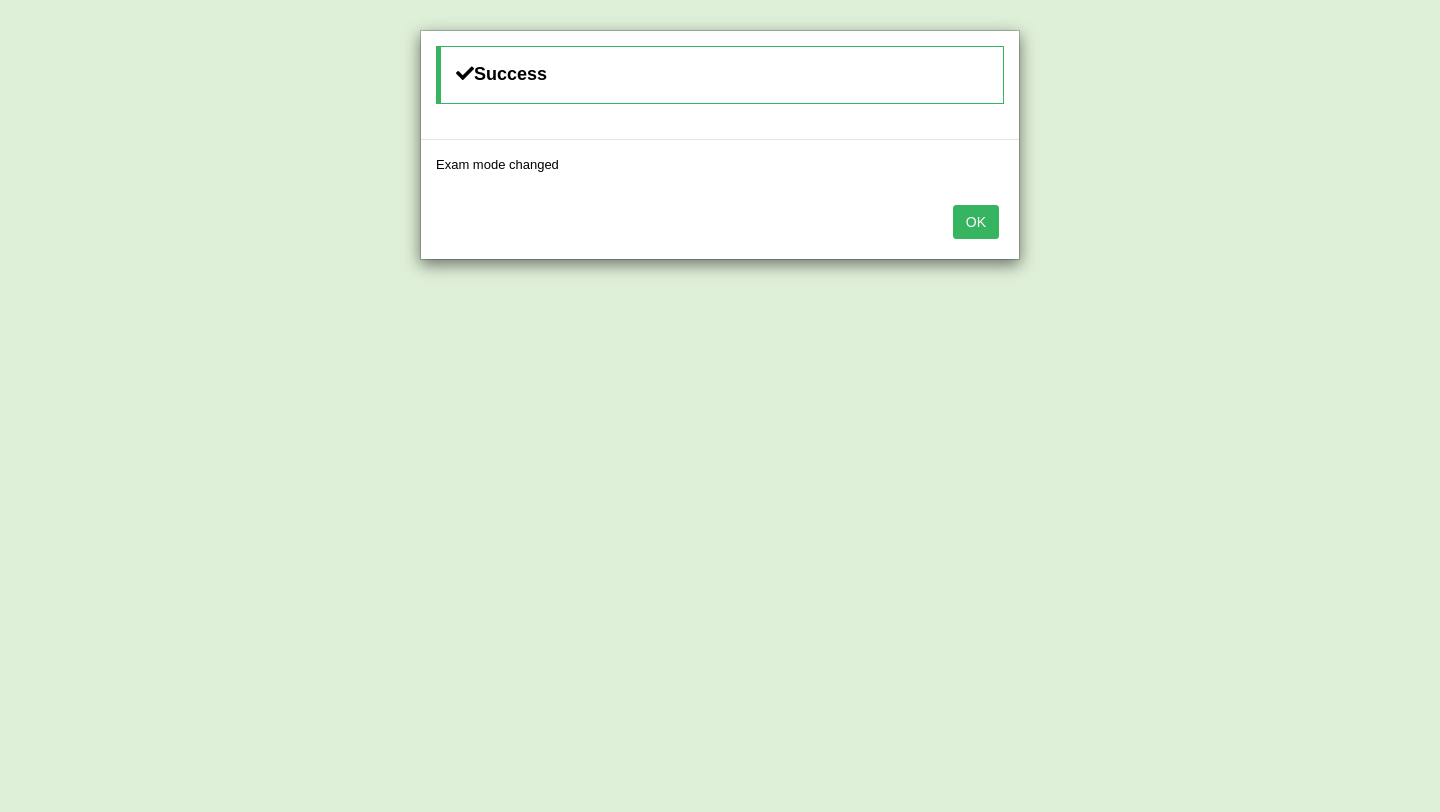 click on "OK" at bounding box center [976, 222] 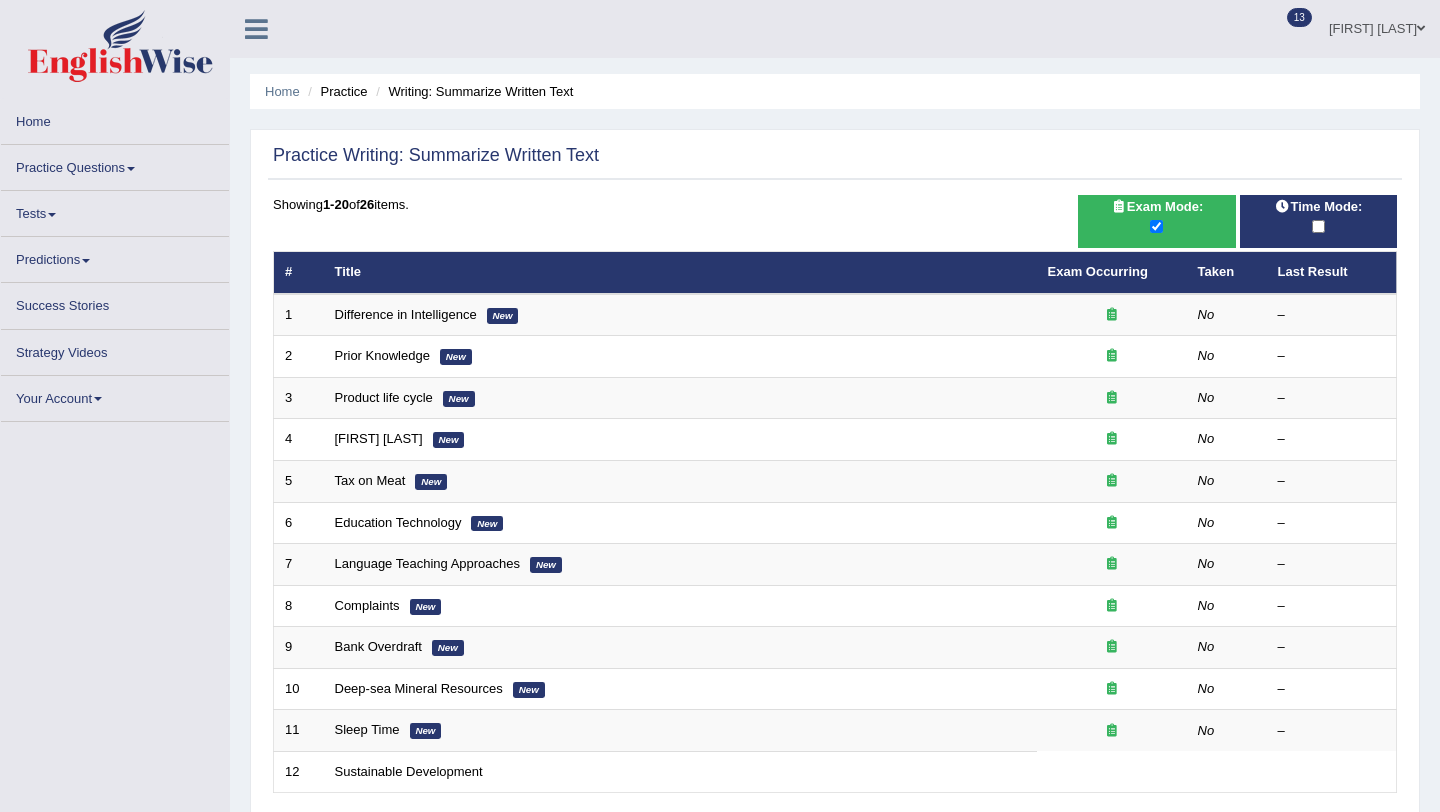 scroll, scrollTop: 0, scrollLeft: 0, axis: both 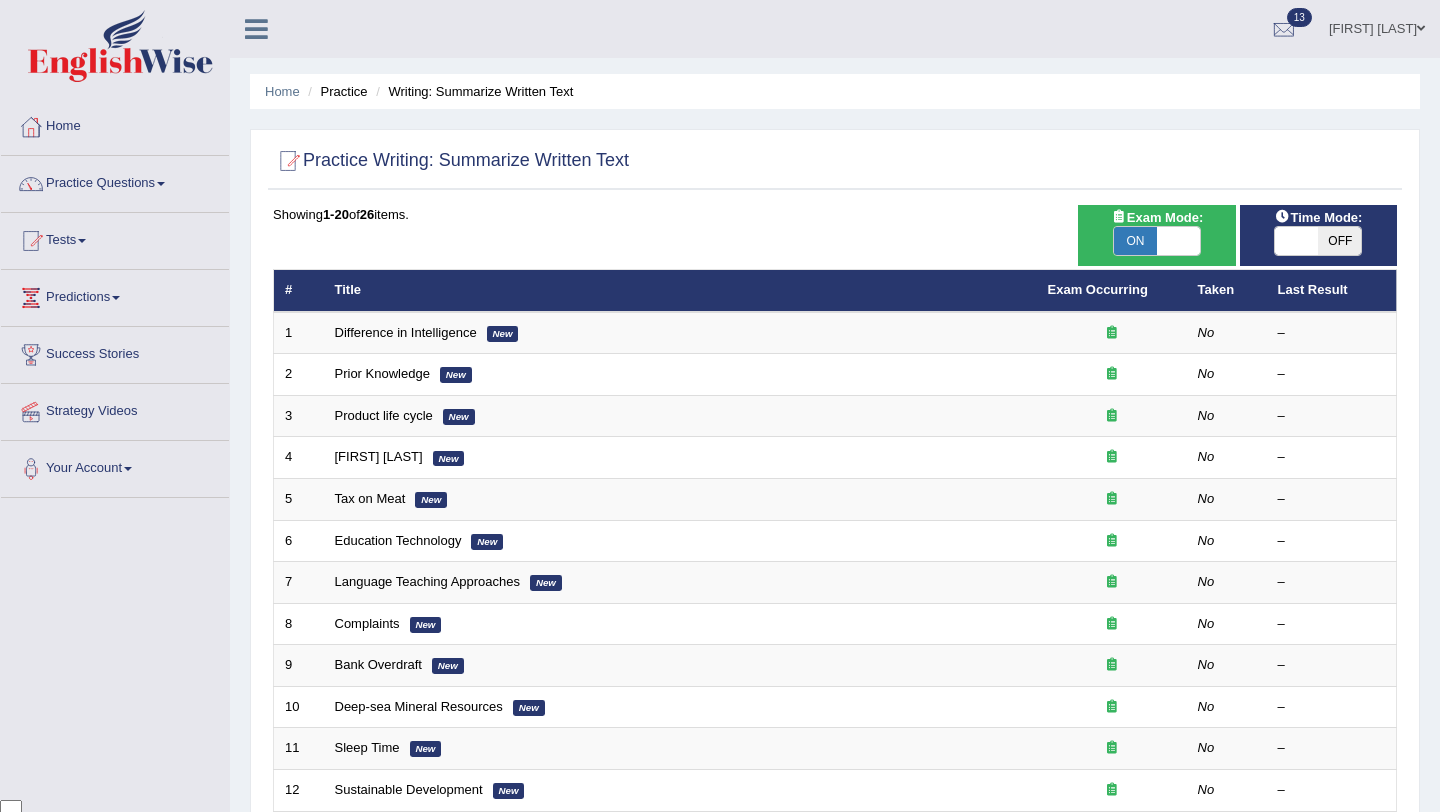 click on "OFF" at bounding box center (1339, 241) 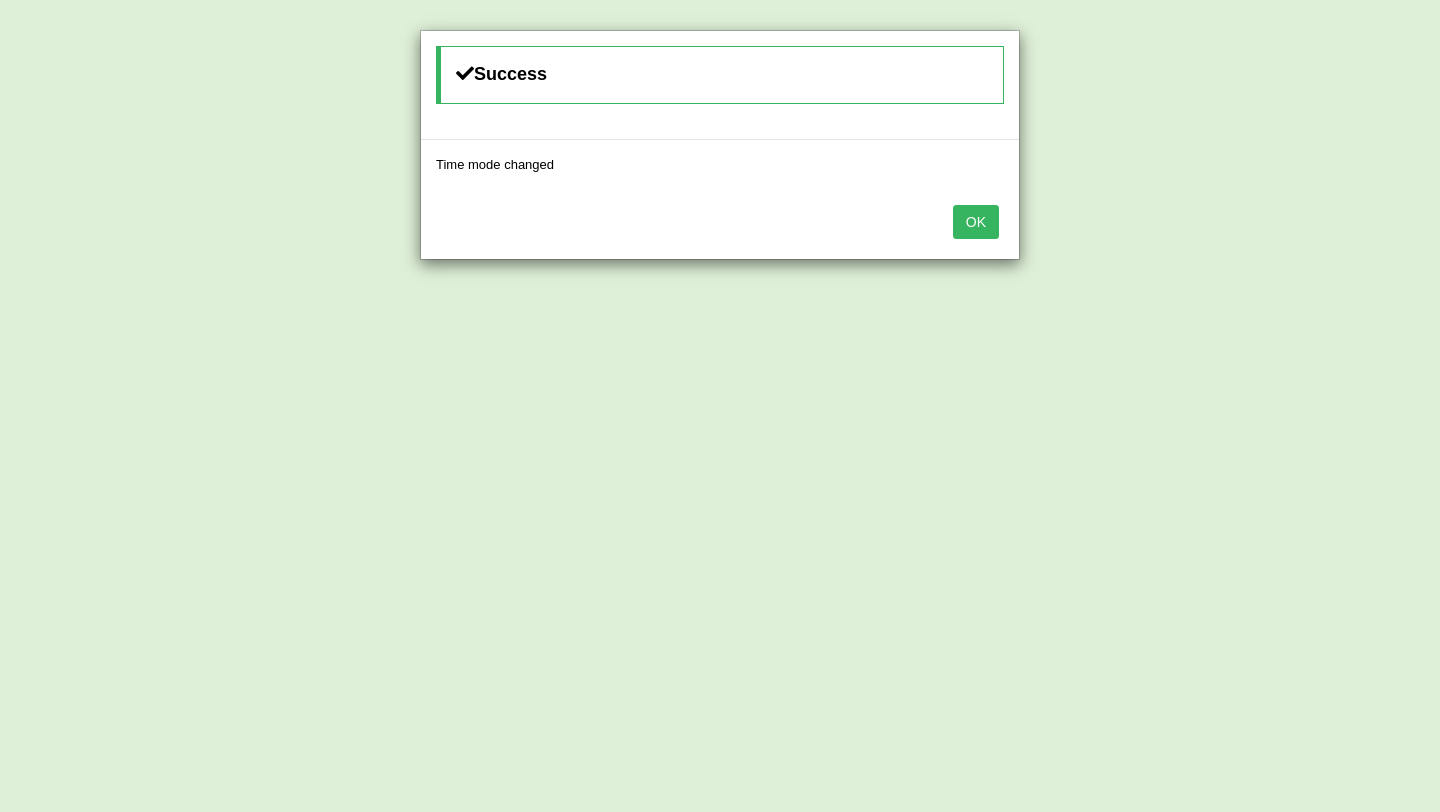 click on "OK" at bounding box center (976, 222) 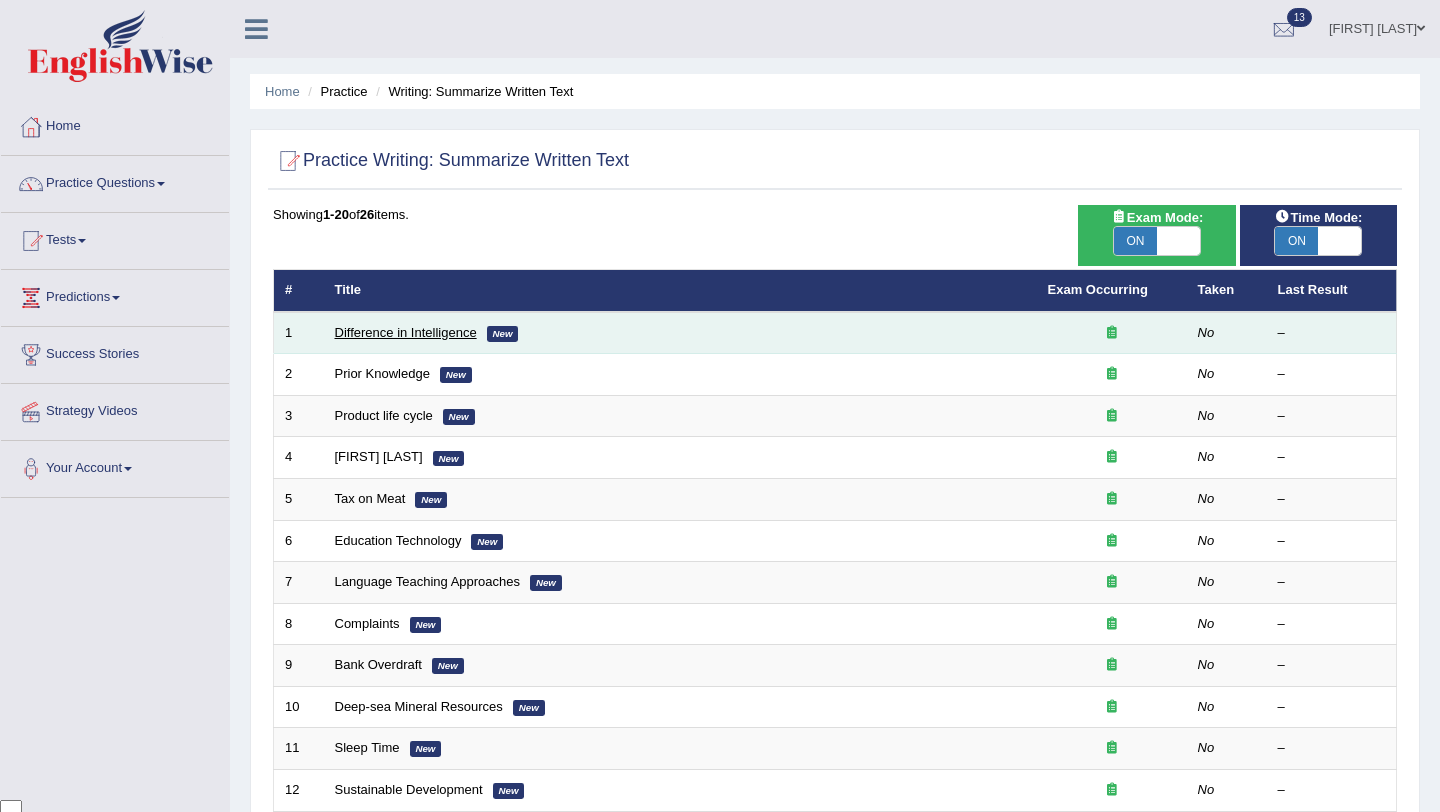 click on "Difference in Intelligence" at bounding box center [406, 332] 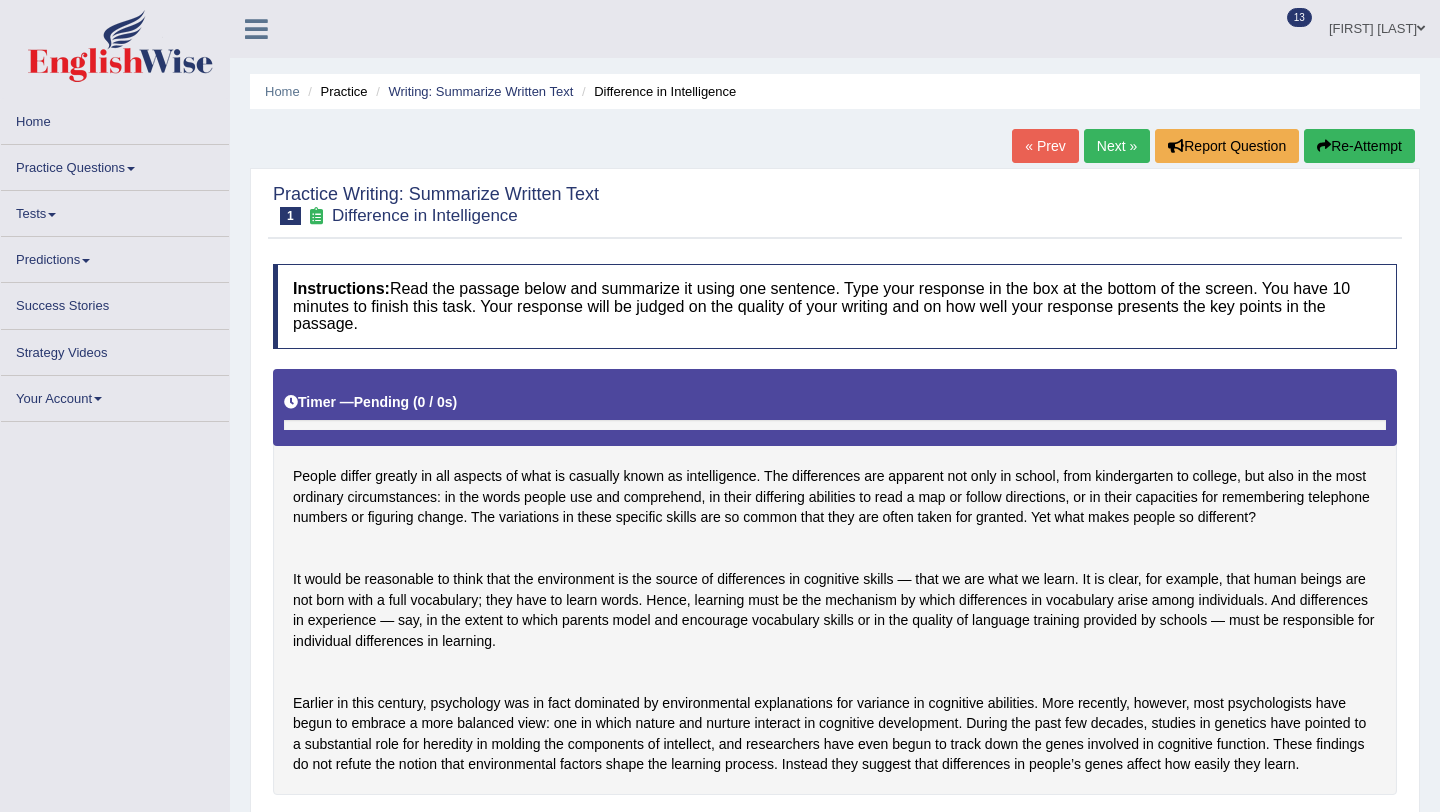 scroll, scrollTop: 0, scrollLeft: 0, axis: both 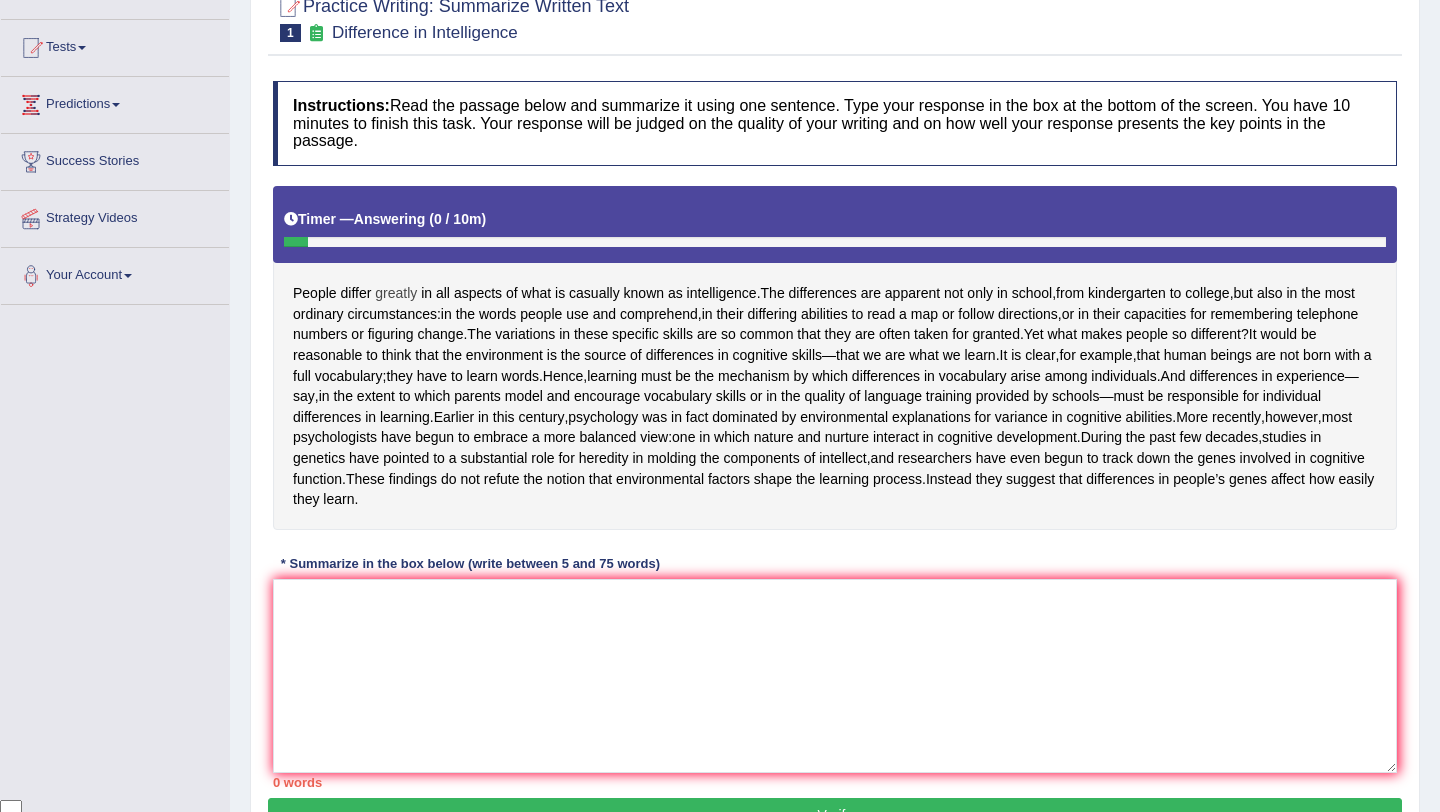 drag, startPoint x: 293, startPoint y: 290, endPoint x: 389, endPoint y: 300, distance: 96.519424 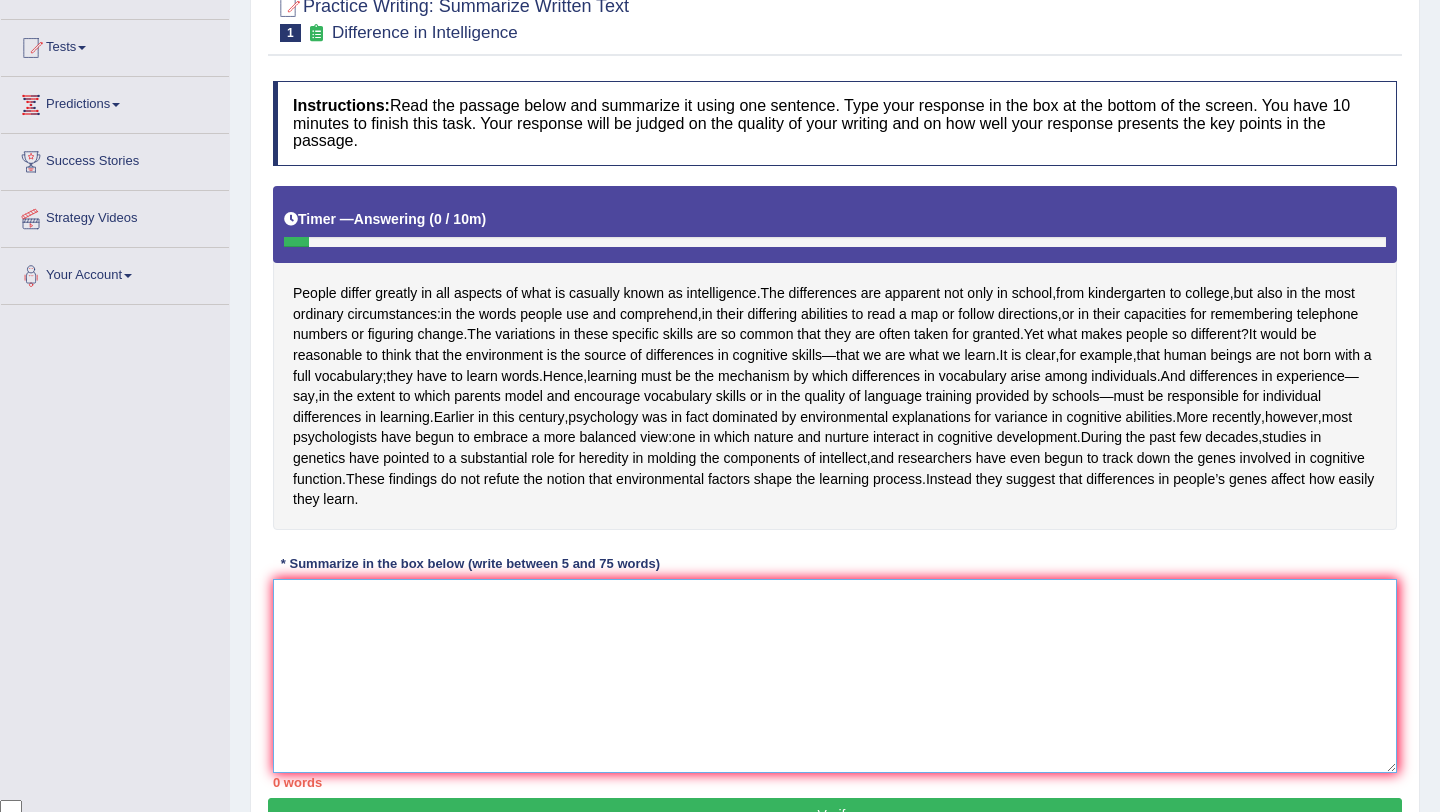 click at bounding box center [835, 676] 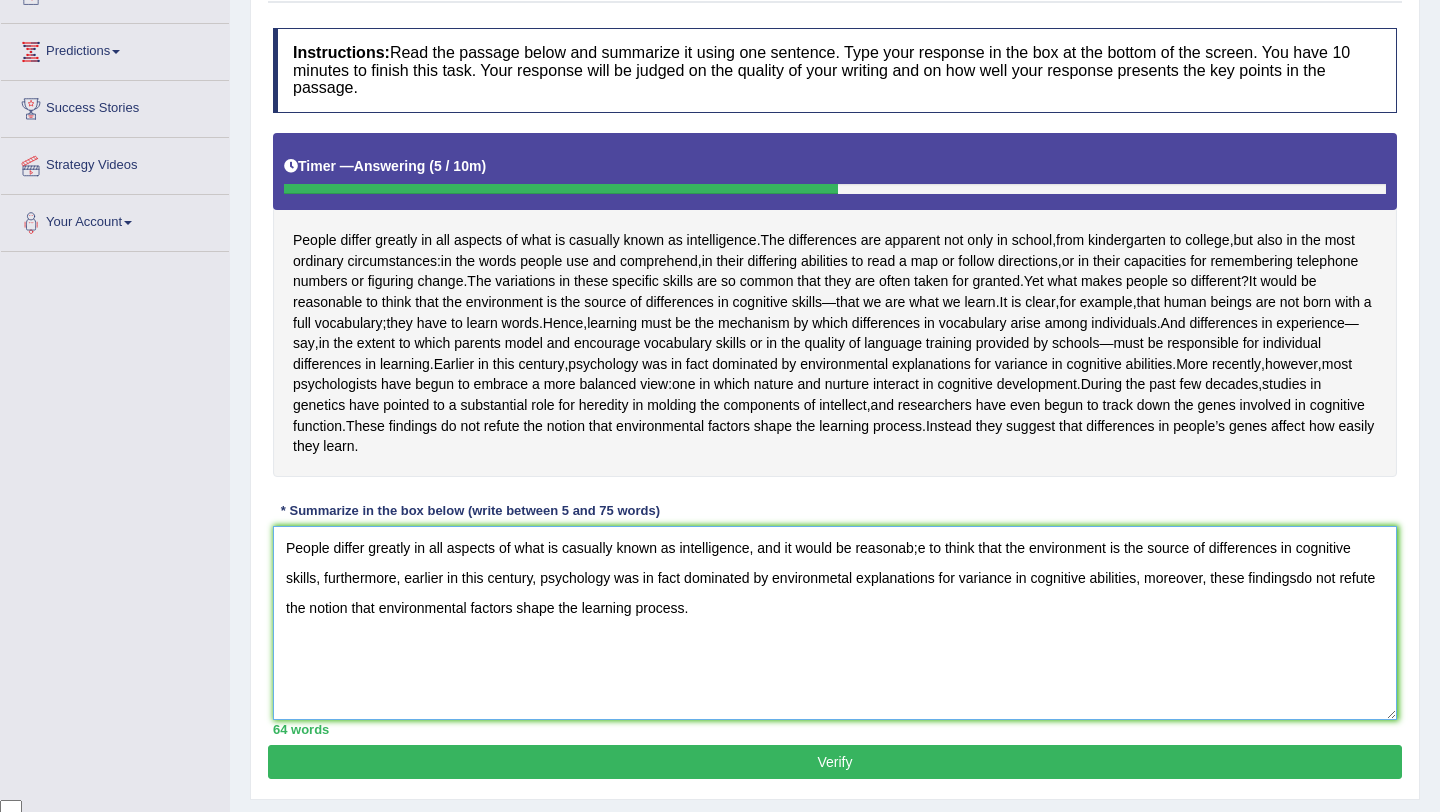 scroll, scrollTop: 341, scrollLeft: 0, axis: vertical 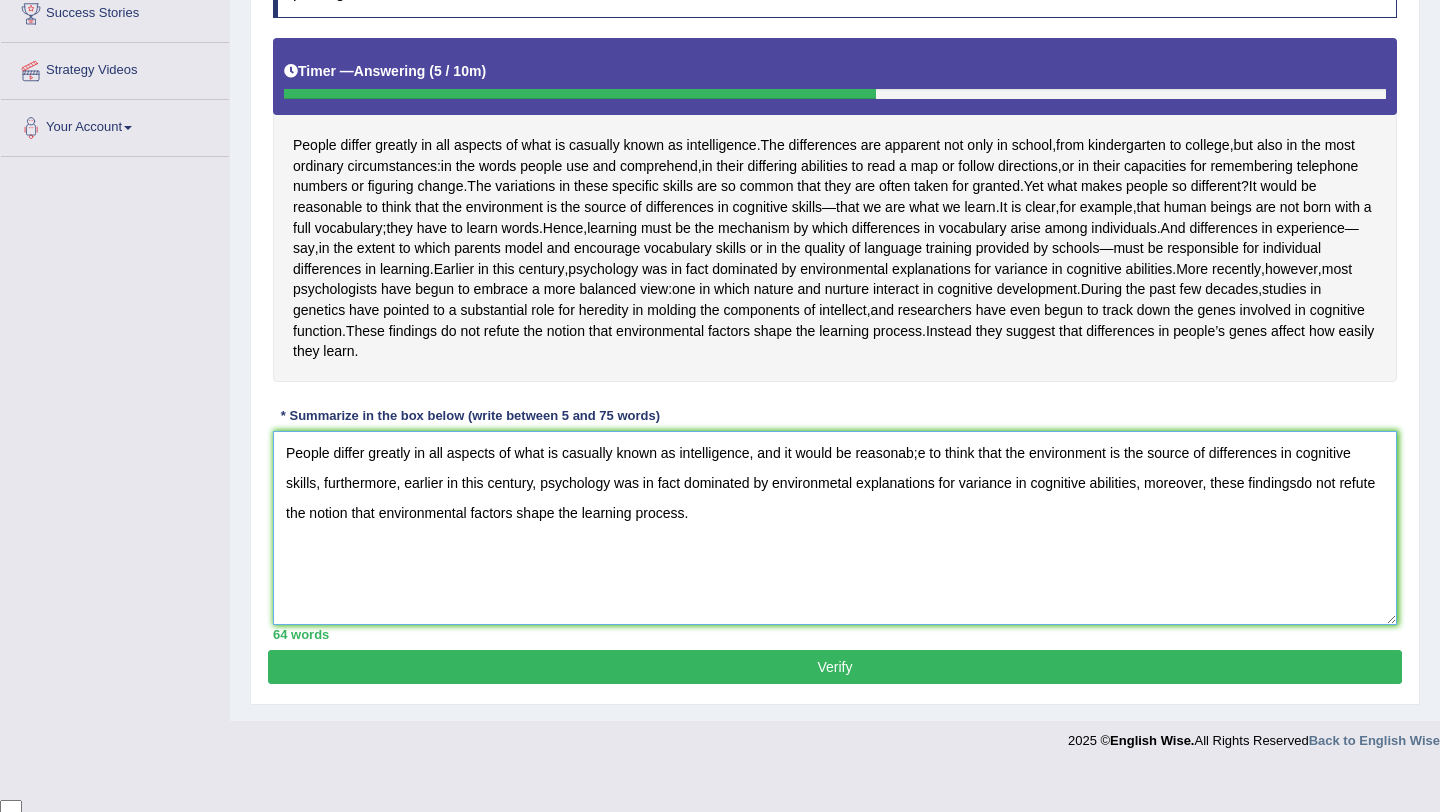 click on "People differ greatly in all aspects of what is casually known as intelligence, and it would be reasonab;e to think that the environment is the source of differences in cognitive skills, furthermore, earlier in this century, psychology was in fact dominated by environmetal explanations for variance in cognitive abilities, moreover, these findingsdo not refute the notion that environmental factors shape the learning process." at bounding box center [835, 528] 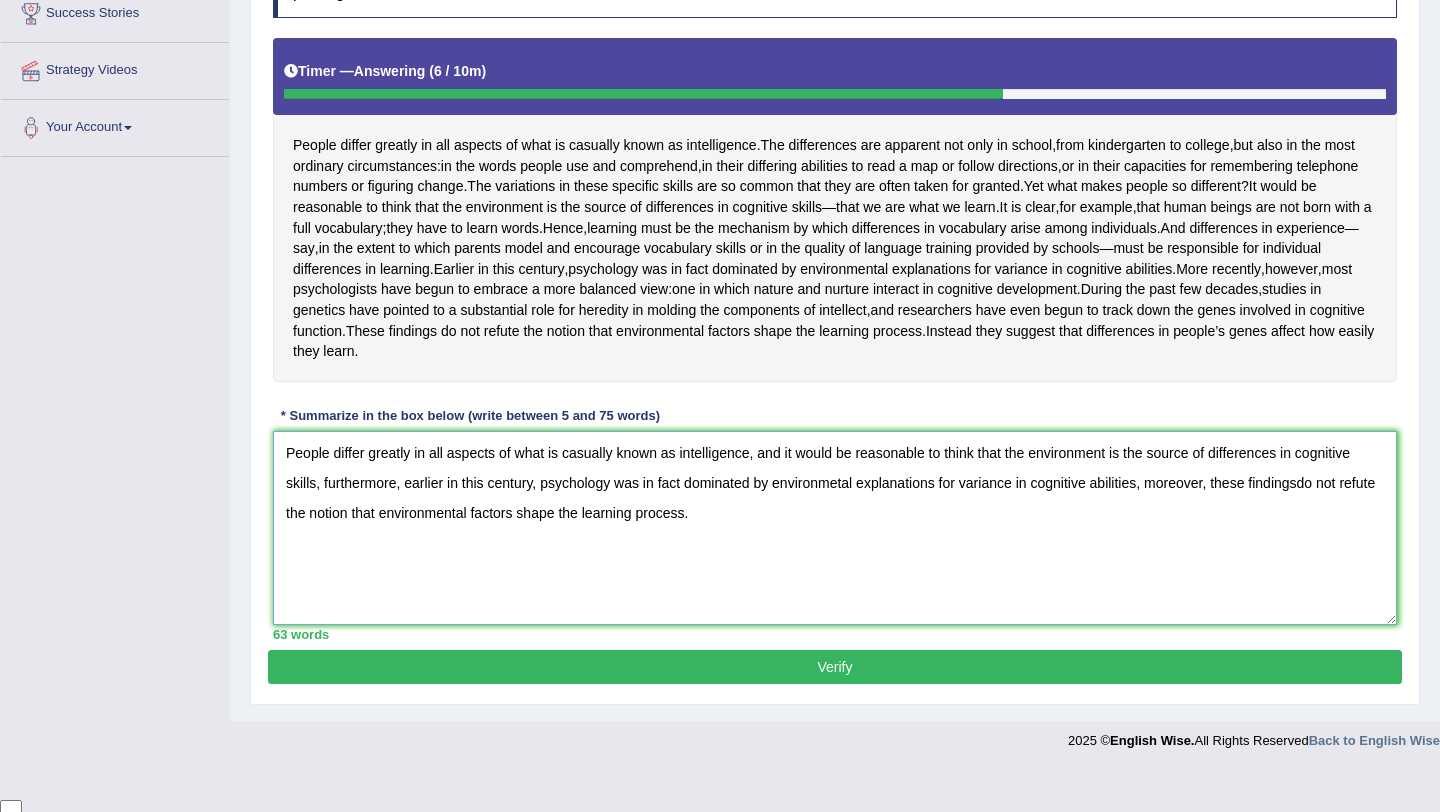 click on "People differ greatly in all aspects of what is casually known as intelligence, and it would be reasonable to think that the environment is the source of differences in cognitive skills, furthermore, earlier in this century, psychology was in fact dominated by environmetal explanations for variance in cognitive abilities, moreover, these findingsdo not refute the notion that environmental factors shape the learning process." at bounding box center (835, 528) 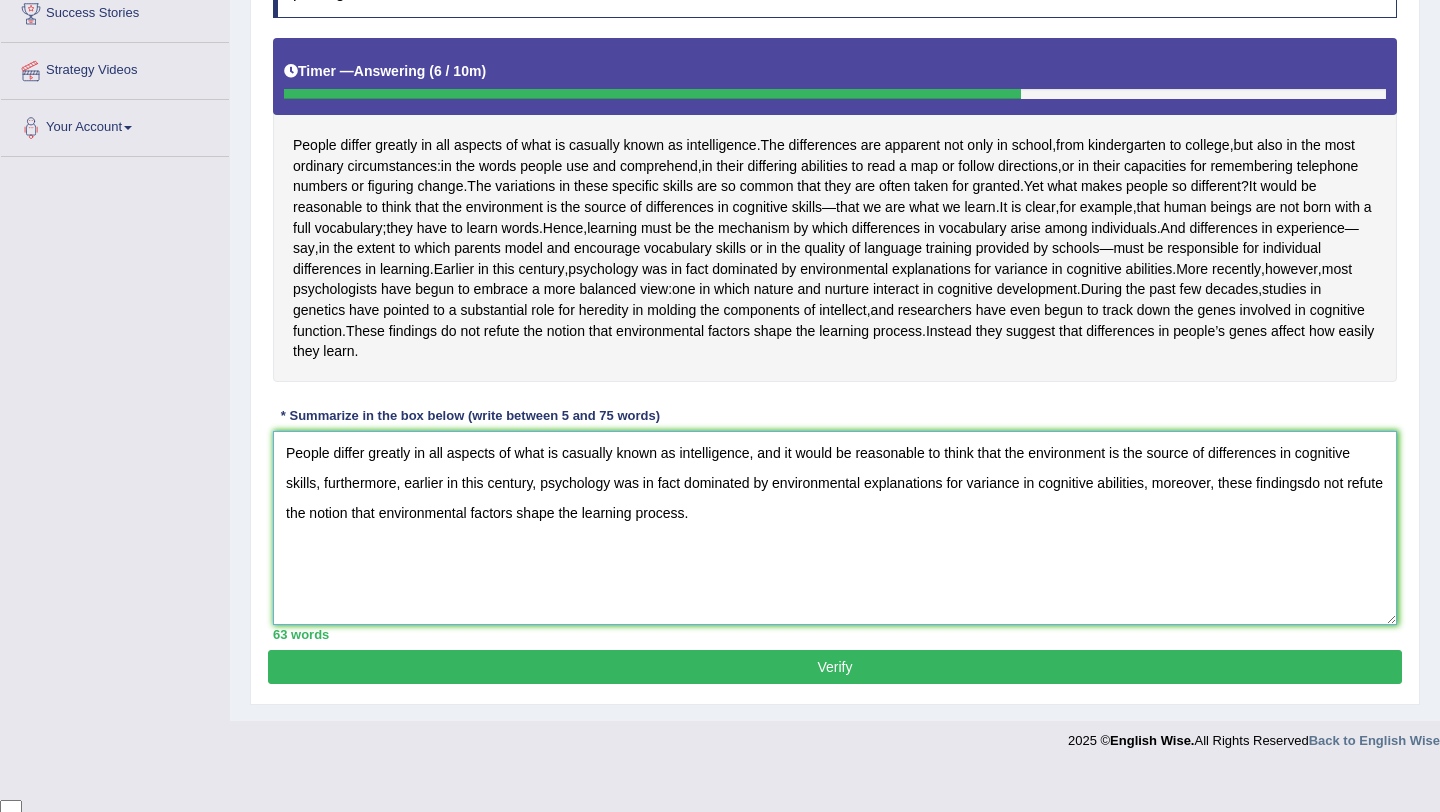 click on "People differ greatly in all aspects of what is casually known as intelligence, and it would be reasonable to think that the environment is the source of differences in cognitive skills, furthermore, earlier in this century, psychology was in fact dominated by environmental explanations for variance in cognitive abilities, moreover, these findingsdo not refute the notion that environmental factors shape the learning process." at bounding box center [835, 528] 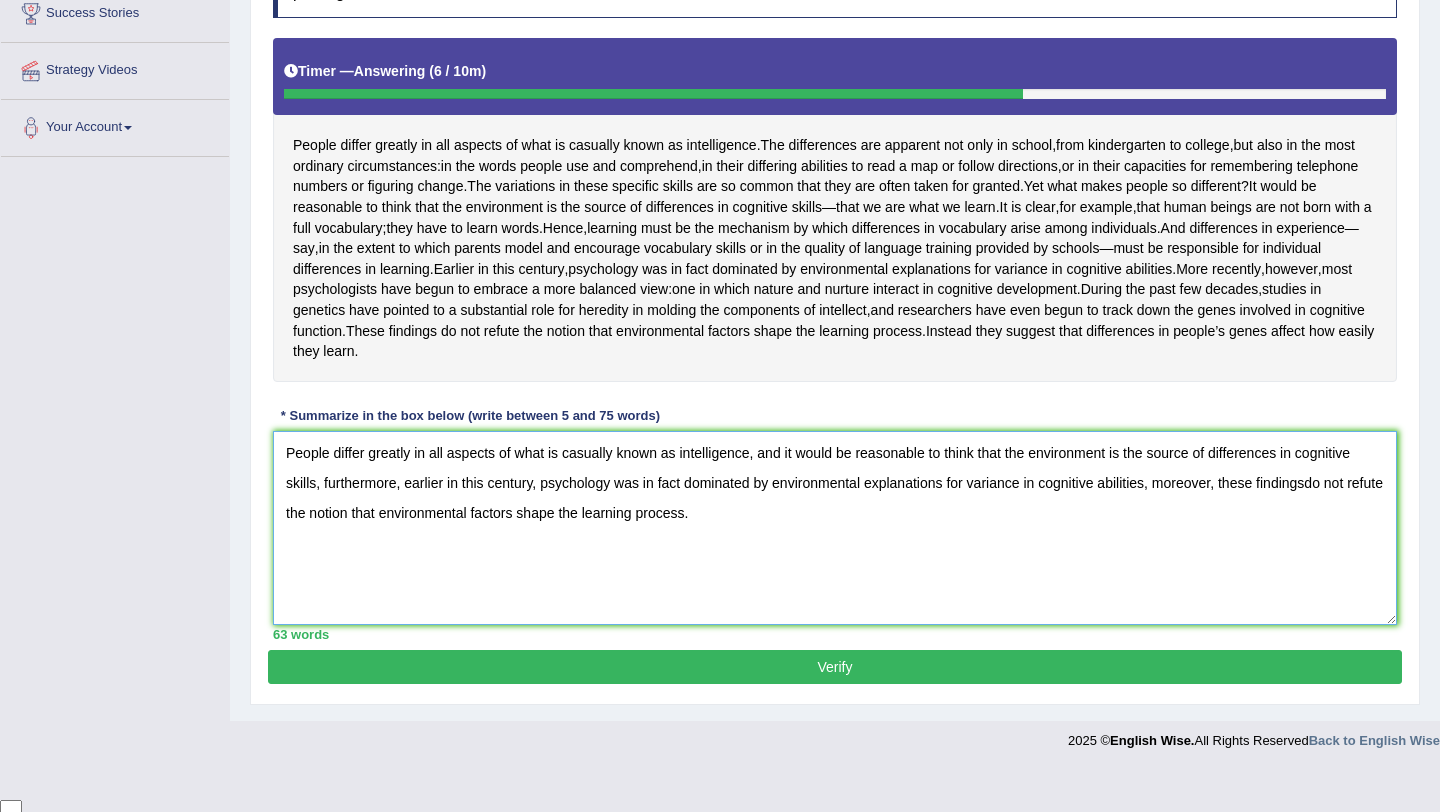 click on "People differ greatly in all aspects of what is casually known as intelligence, and it would be reasonable to think that the environment is the source of differences in cognitive skills, furthermore, earlier in this century, psychology was in fact dominated by environmental explanations for variance in cognitive abilities, moreover, these findingsdo not refute the notion that environmental factors shape the learning process." at bounding box center [835, 528] 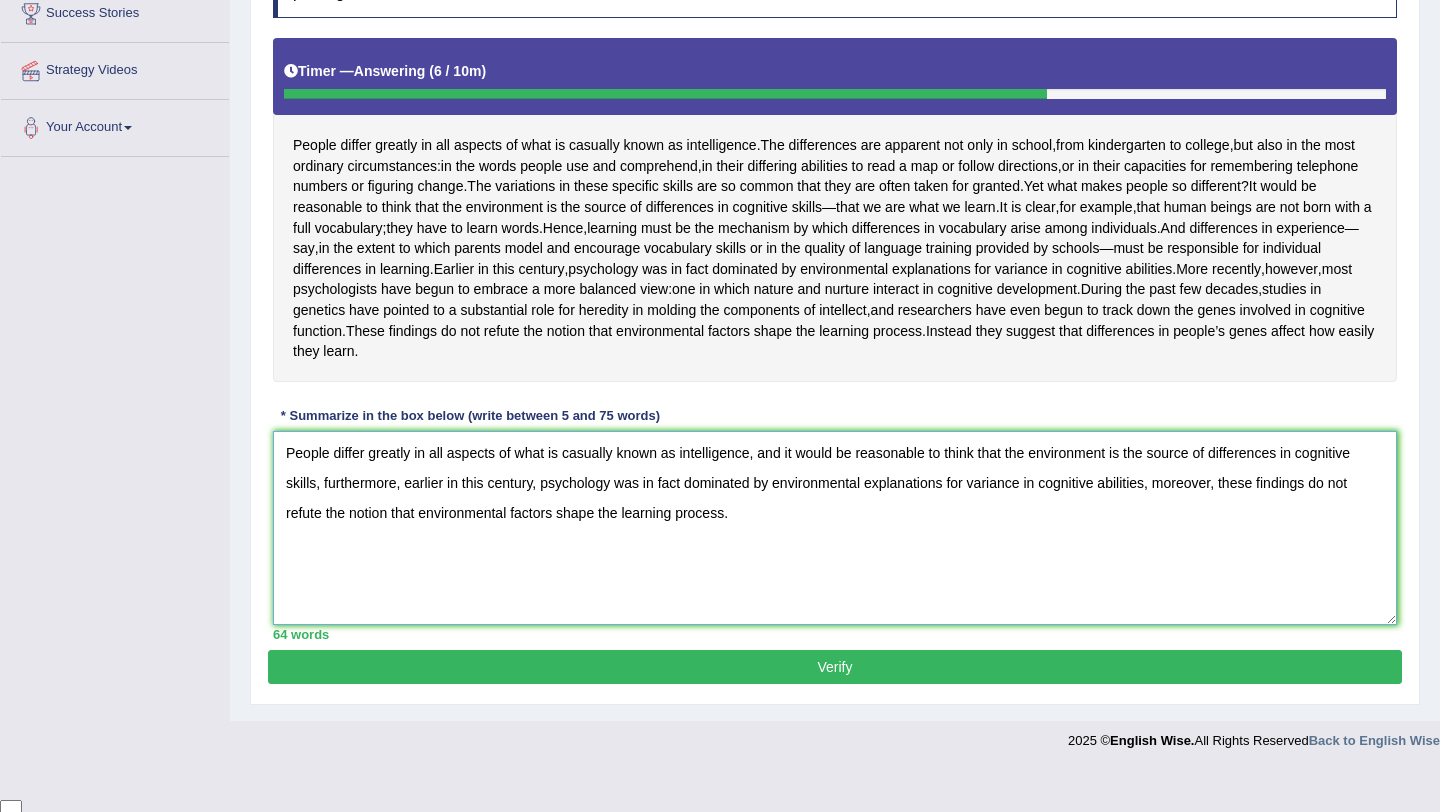 type on "People differ greatly in all aspects of what is casually known as intelligence, and it would be reasonable to think that the environment is the source of differences in cognitive skills, furthermore, earlier in this century, psychology was in fact dominated by environmental explanations for variance in cognitive abilities, moreover, these findings do not refute the notion that environmental factors shape the learning process." 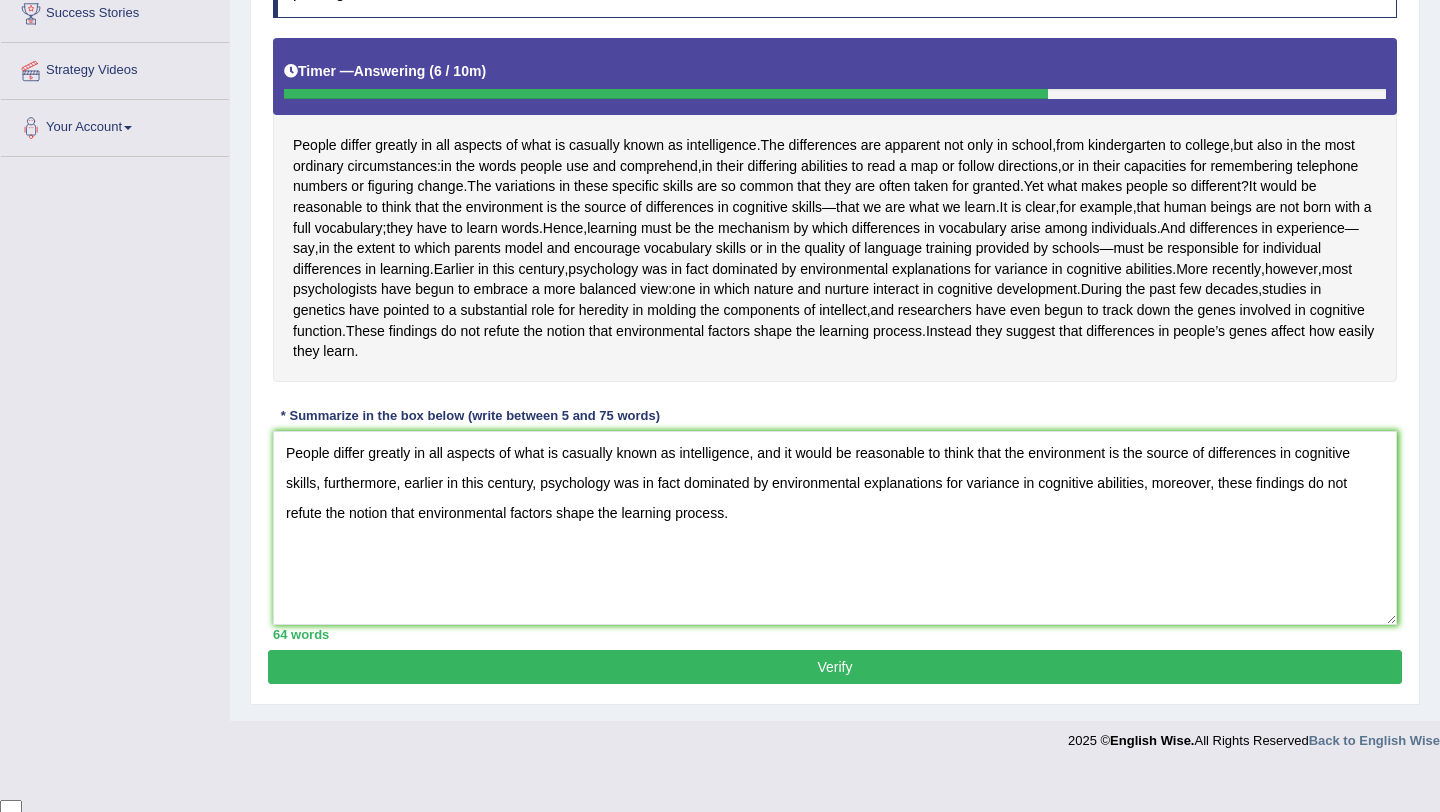 click on "Verify" at bounding box center (835, 667) 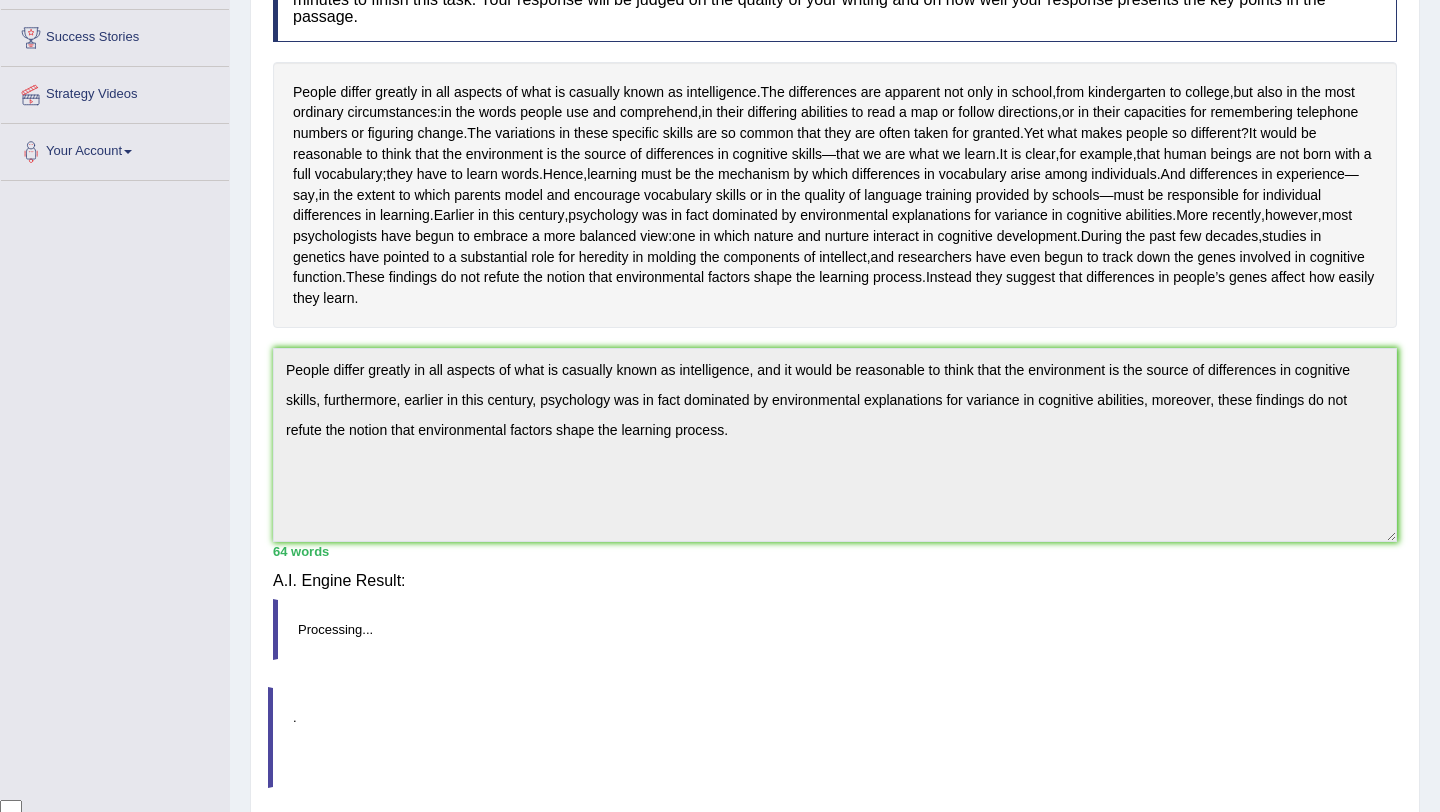 scroll, scrollTop: 341, scrollLeft: 0, axis: vertical 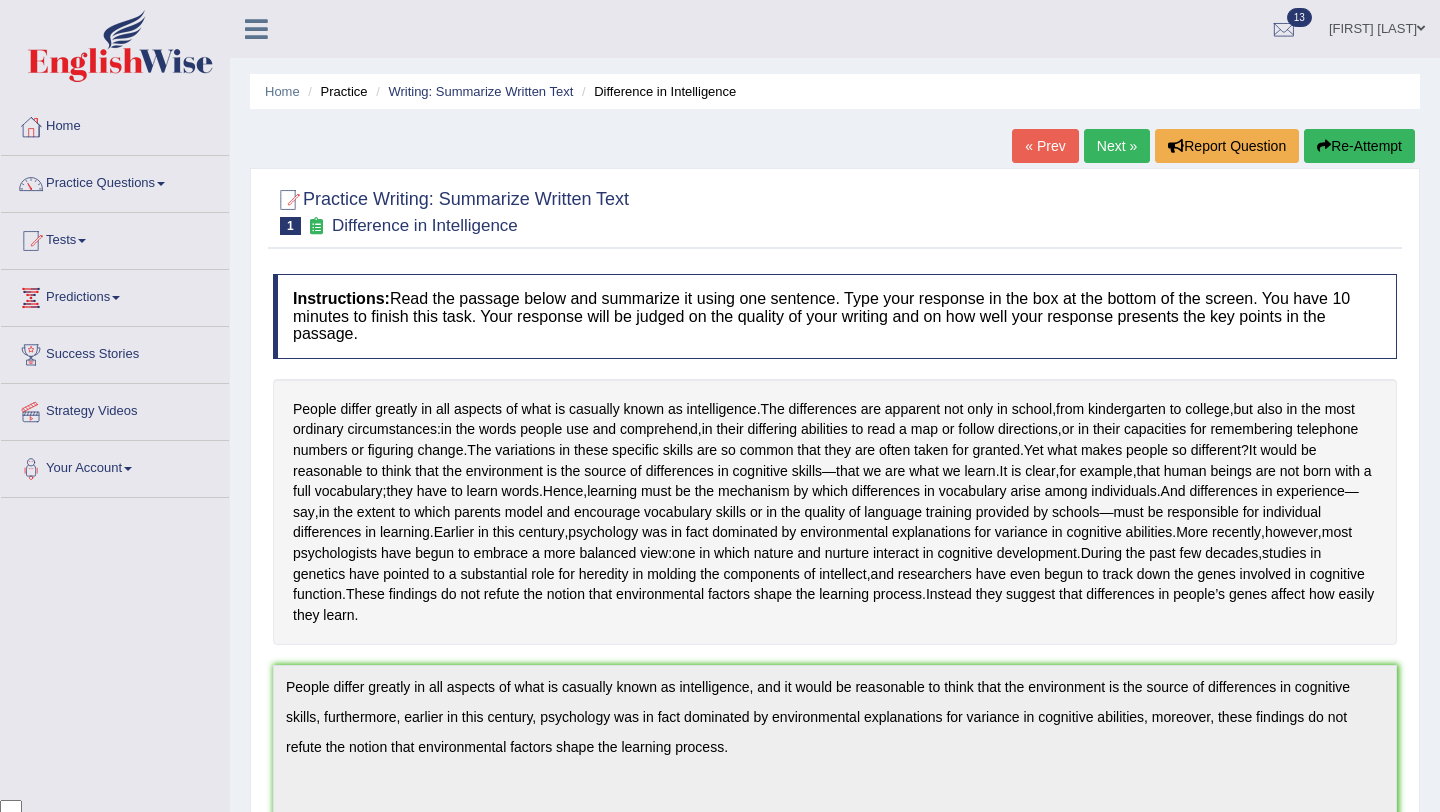 click on "Next »" at bounding box center (1117, 146) 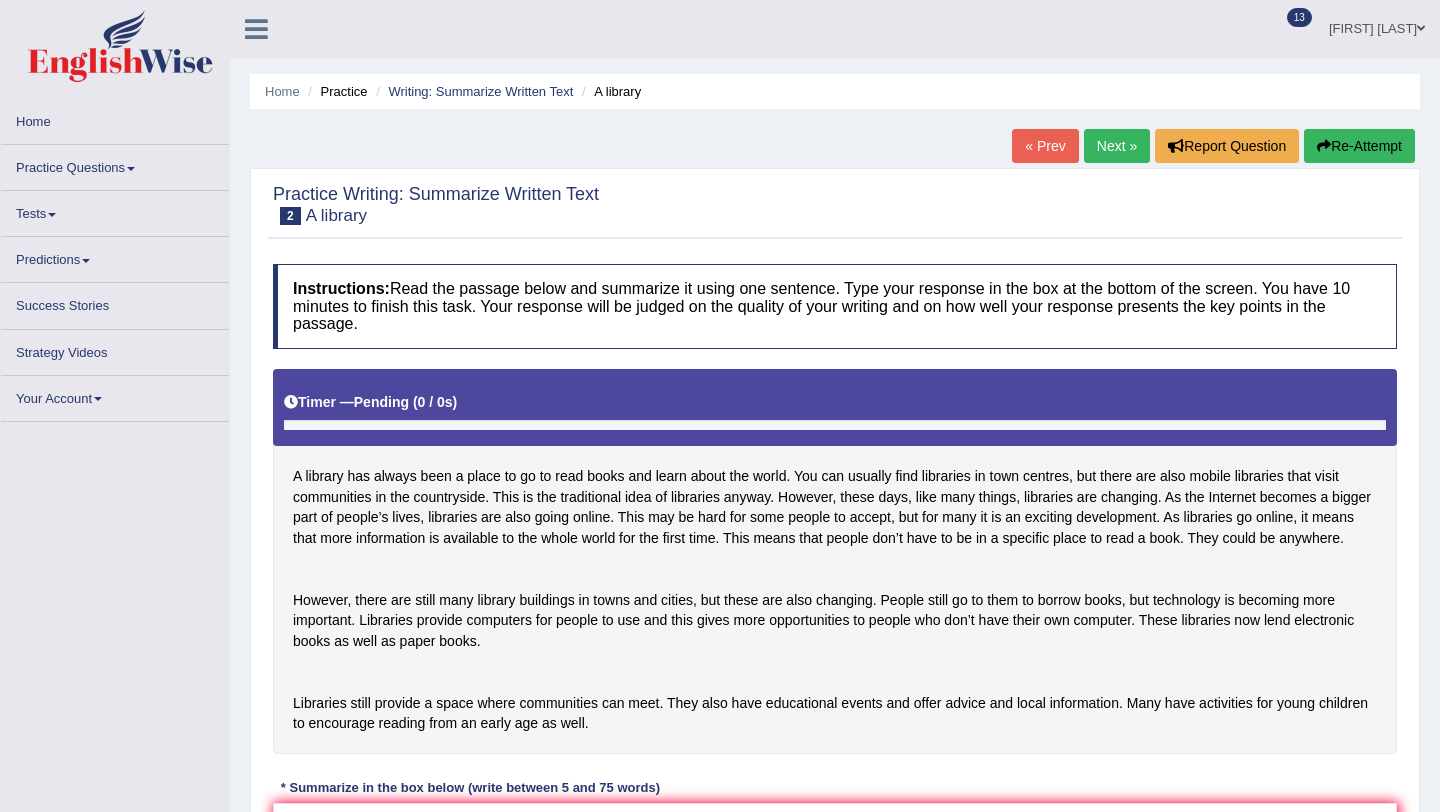 scroll, scrollTop: 0, scrollLeft: 0, axis: both 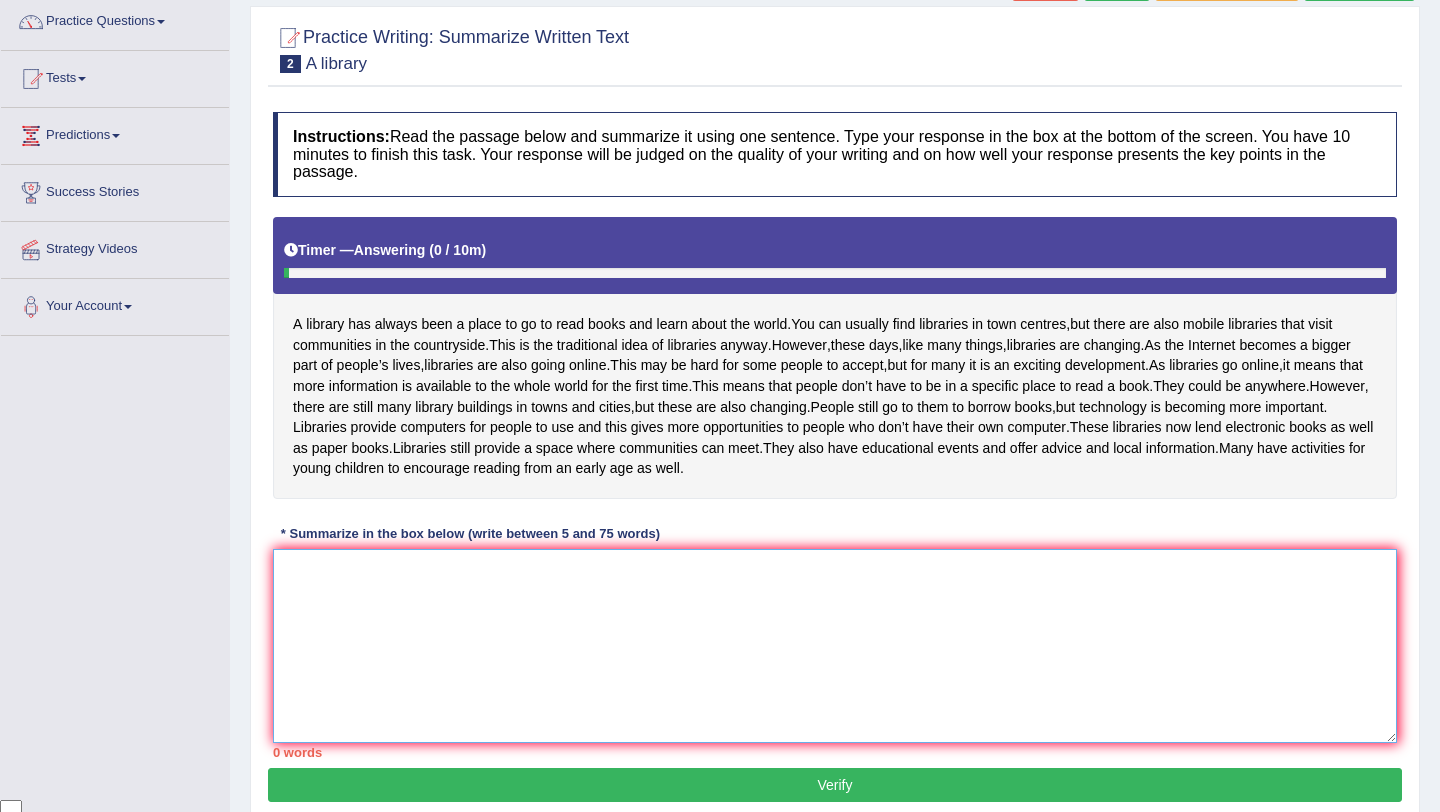 click at bounding box center [835, 646] 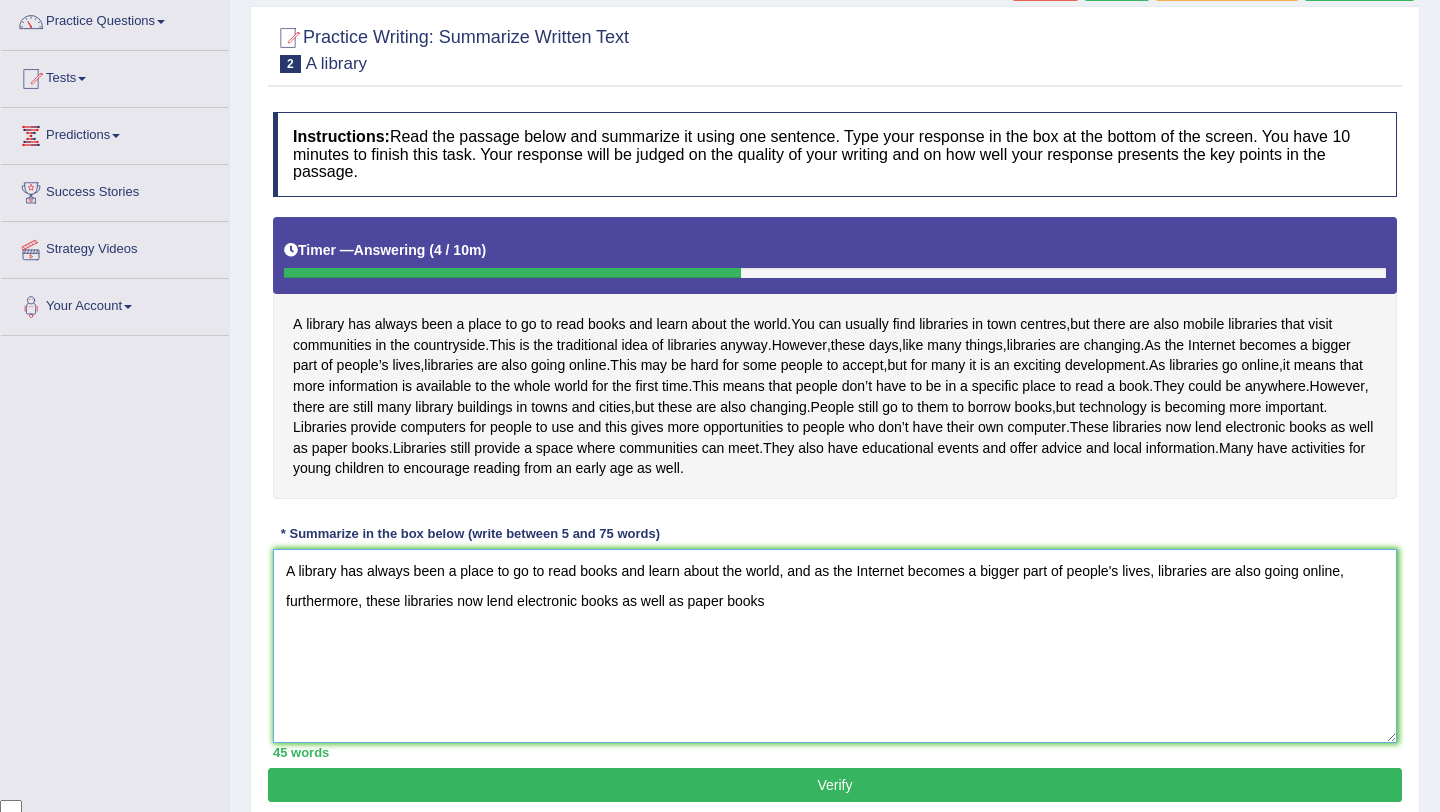 click on "A library has always been a place to go to read books and learn about the world, and as the Internet becomes a bigger part of people's lives, libraries are also going online, furthermore, these libraries now lend electronic books as well as paper books" at bounding box center (835, 646) 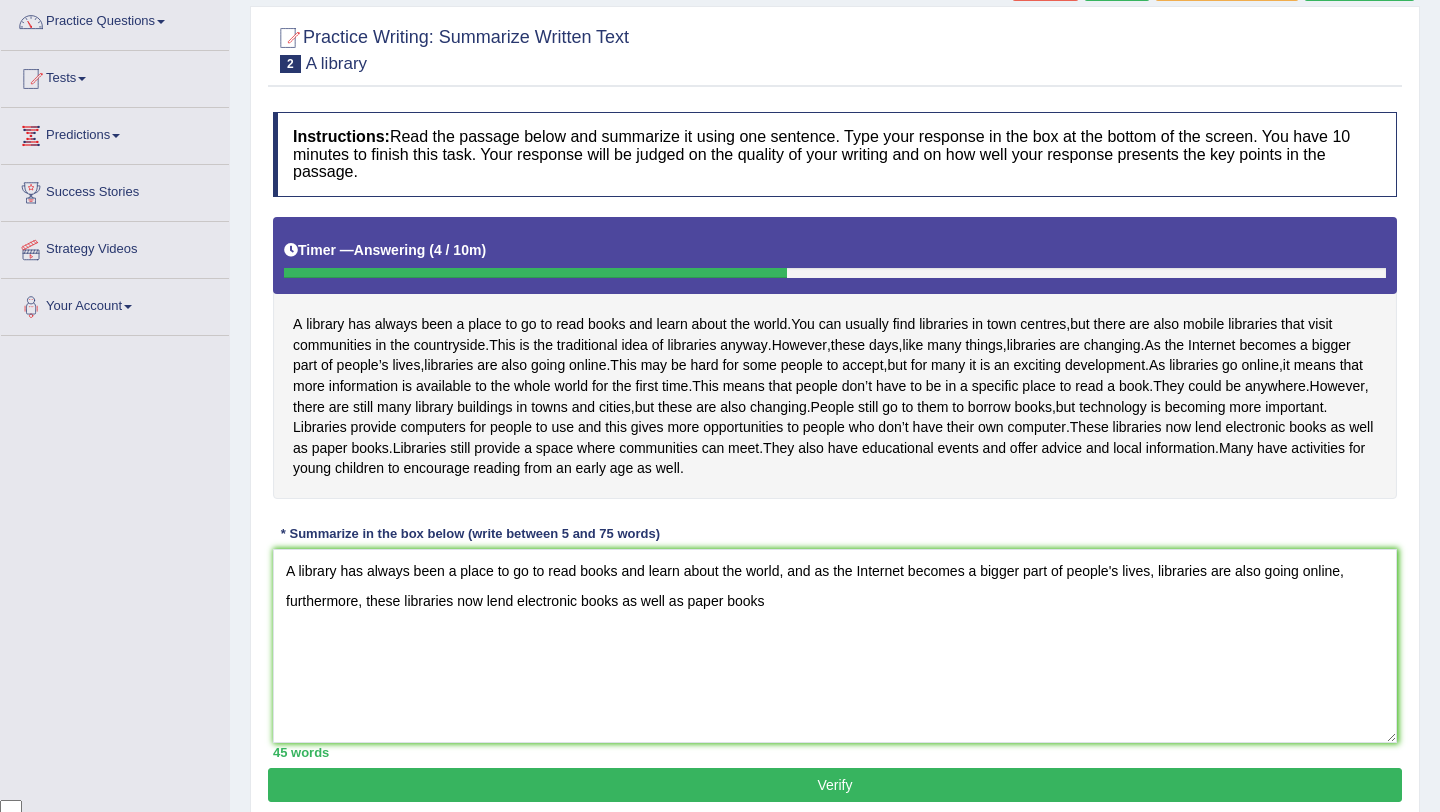 click on "A   library   has   always   been   a   place   to   go   to   read   books   and   learn   about   the   world .  You   can   usually   find   libraries   in   town   centres ,  but   there   are   also   mobile   libraries   that   visit   communities   in   the   countryside .  This   is   the   traditional   idea   of   libraries   anyway .  However ,  these   days ,  like   many   things ,  libraries   are   changing .  As   the   Internet   becomes   a   bigger   part   of   people’s   lives ,  libraries   are   also   going   online .  This   may   be   hard   for   some   people   to   accept ,  but   for   many   it   is   an   exciting   development .  As   libraries   go   online ,  it   means   that   more   information   is   available   to   the   whole   world   for   the   first   time .  This   means   that   people   don’t   have   to   be   in   a   specific   place   to   read   a   book .  They   could   be   anywhere .
However ,  there   are   still   many   library   buildings" at bounding box center (835, 358) 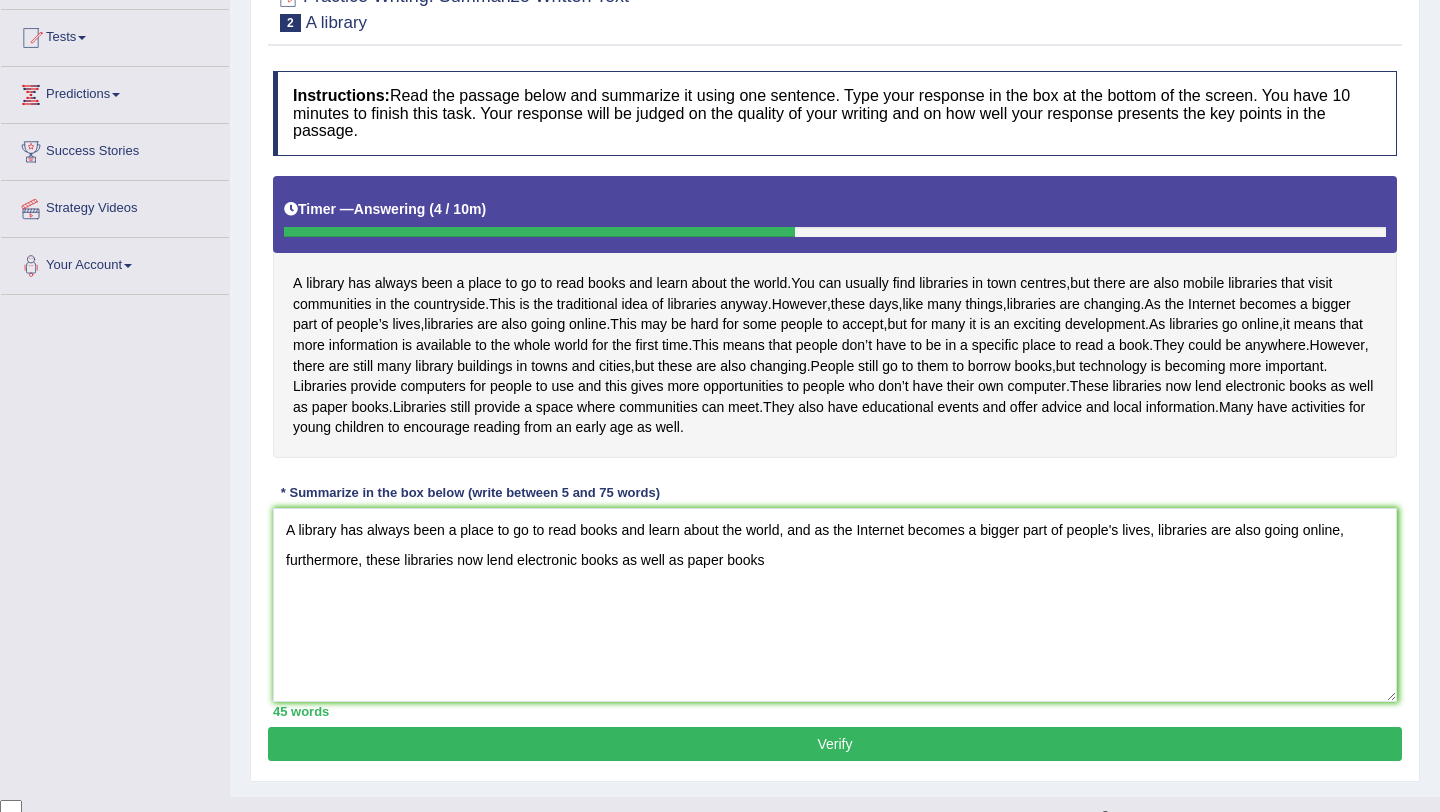 scroll, scrollTop: 183, scrollLeft: 0, axis: vertical 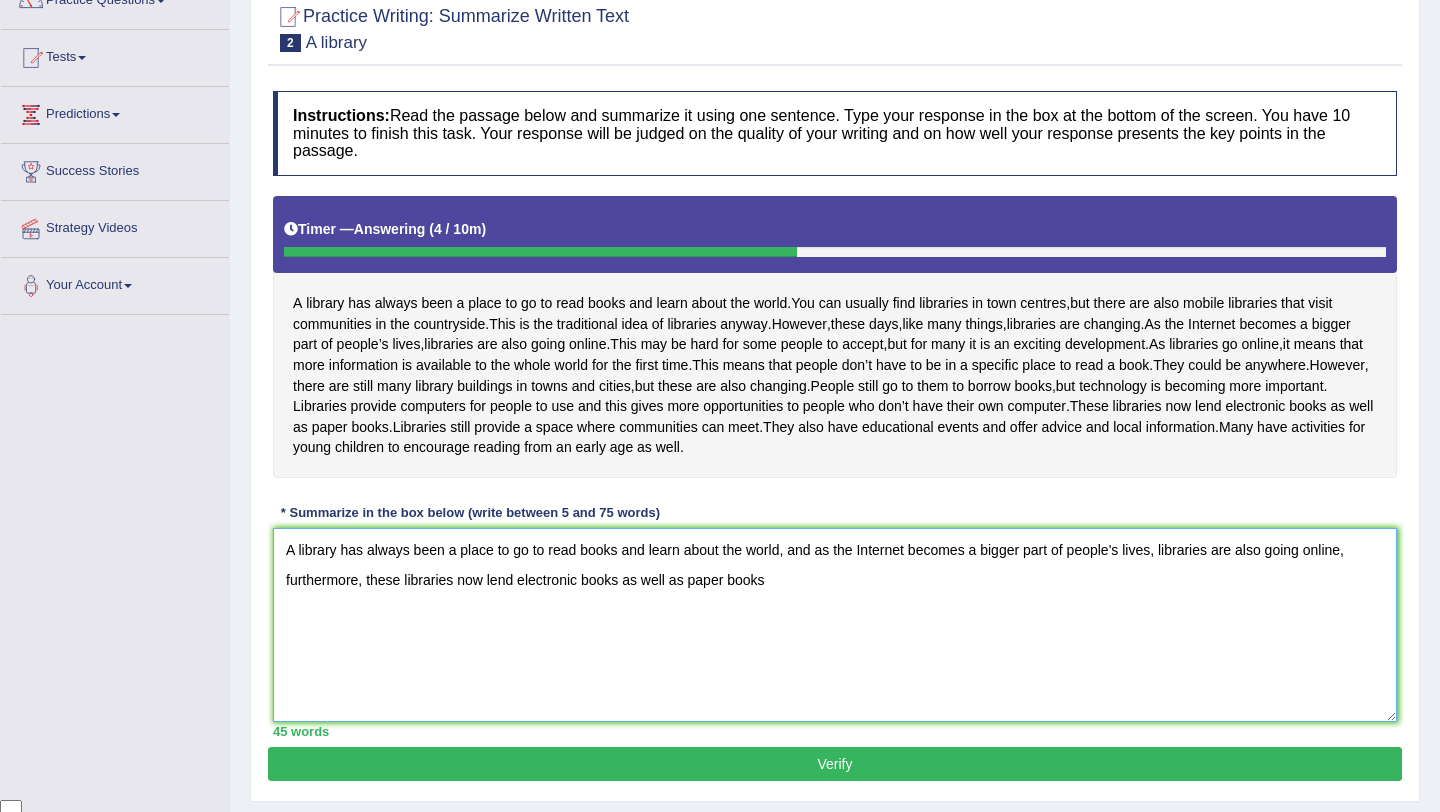 click on "A library has always been a place to go to read books and learn about the world, and as the Internet becomes a bigger part of people's lives, libraries are also going online, furthermore, these libraries now lend electronic books as well as paper books" at bounding box center [835, 625] 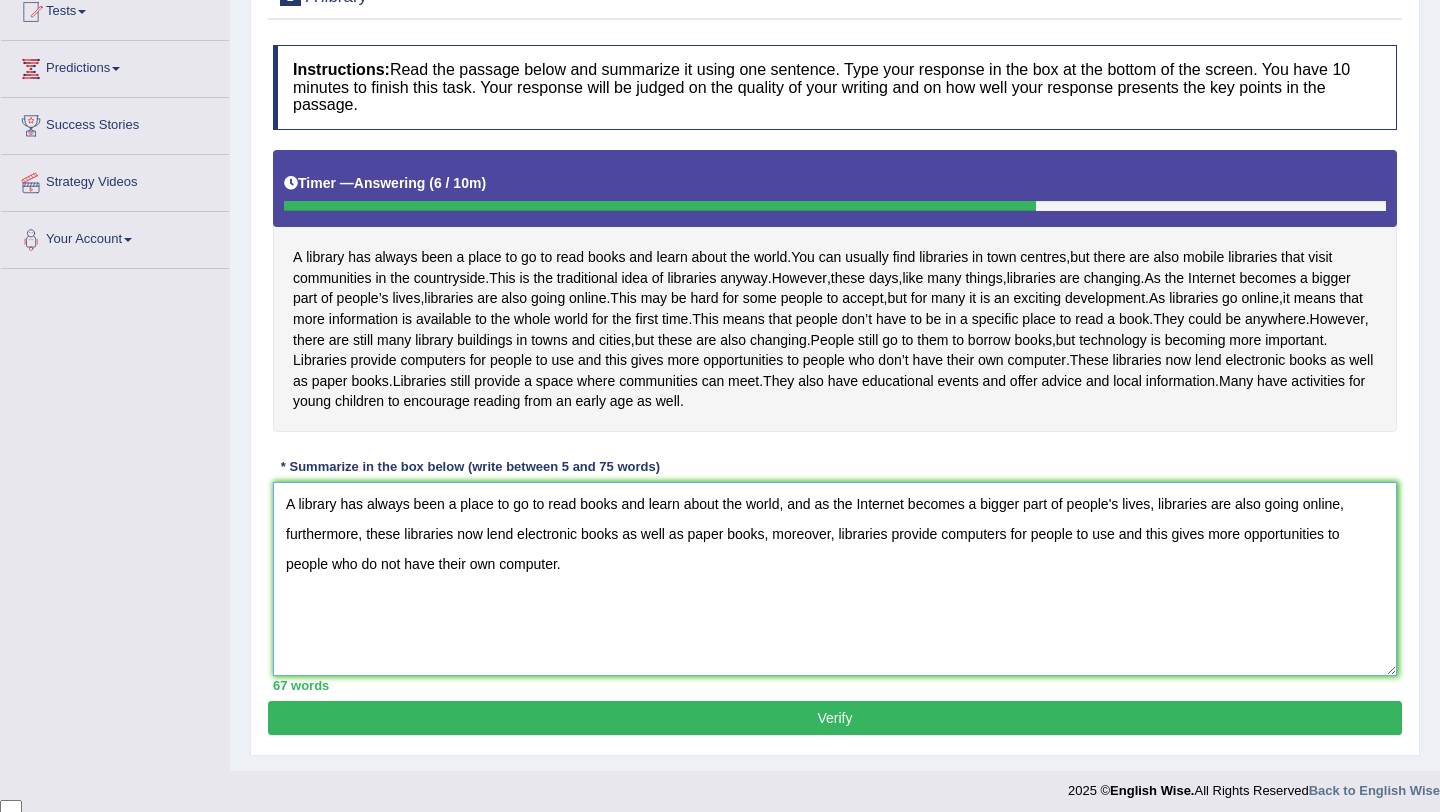 scroll, scrollTop: 320, scrollLeft: 0, axis: vertical 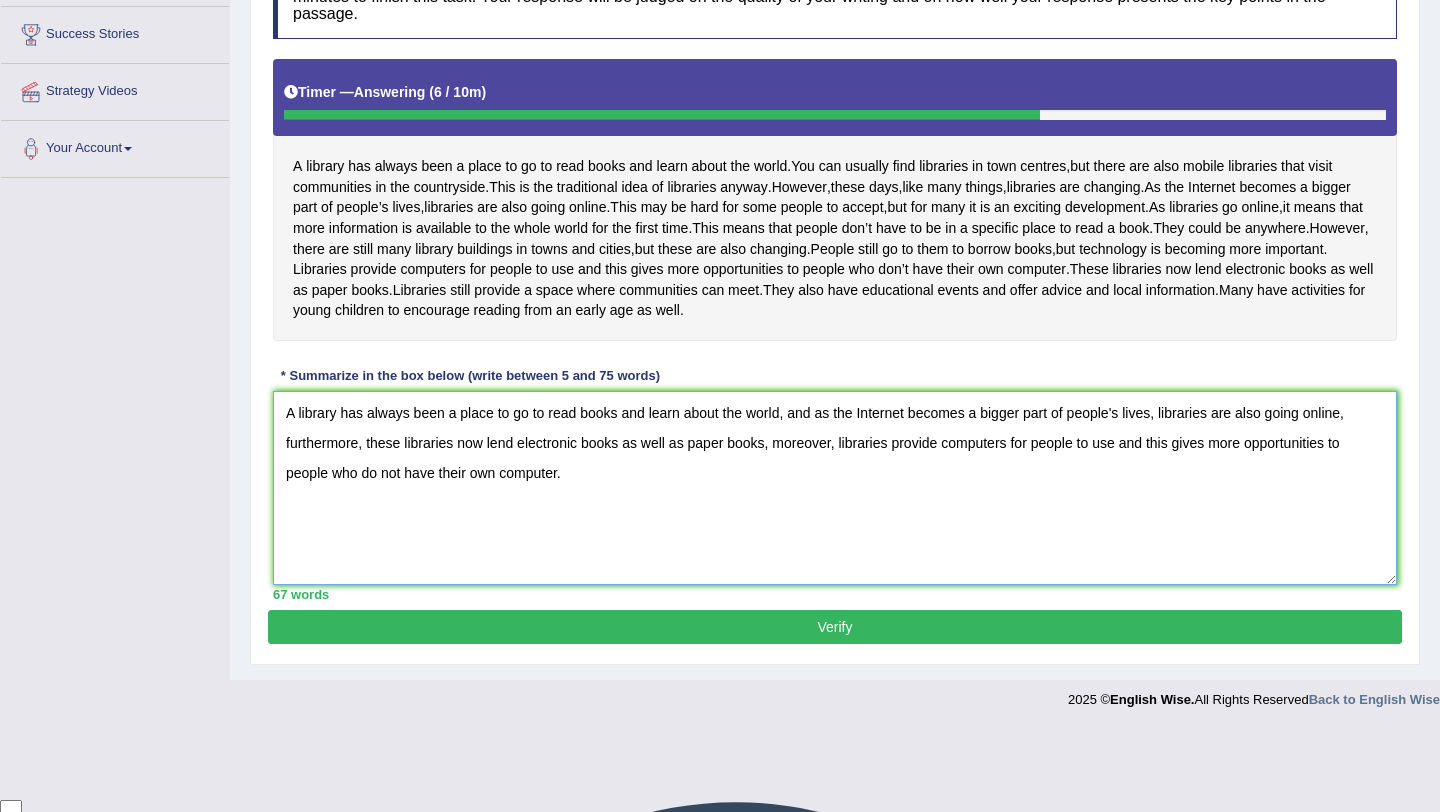 type on "A library has always been a place to go to read books and learn about the world, and as the Internet becomes a bigger part of people's lives, libraries are also going online, furthermore, these libraries now lend electronic books as well as paper books, moreover, libraries provide computers for people to use and this gives more opportunities to people who do not have their own computer." 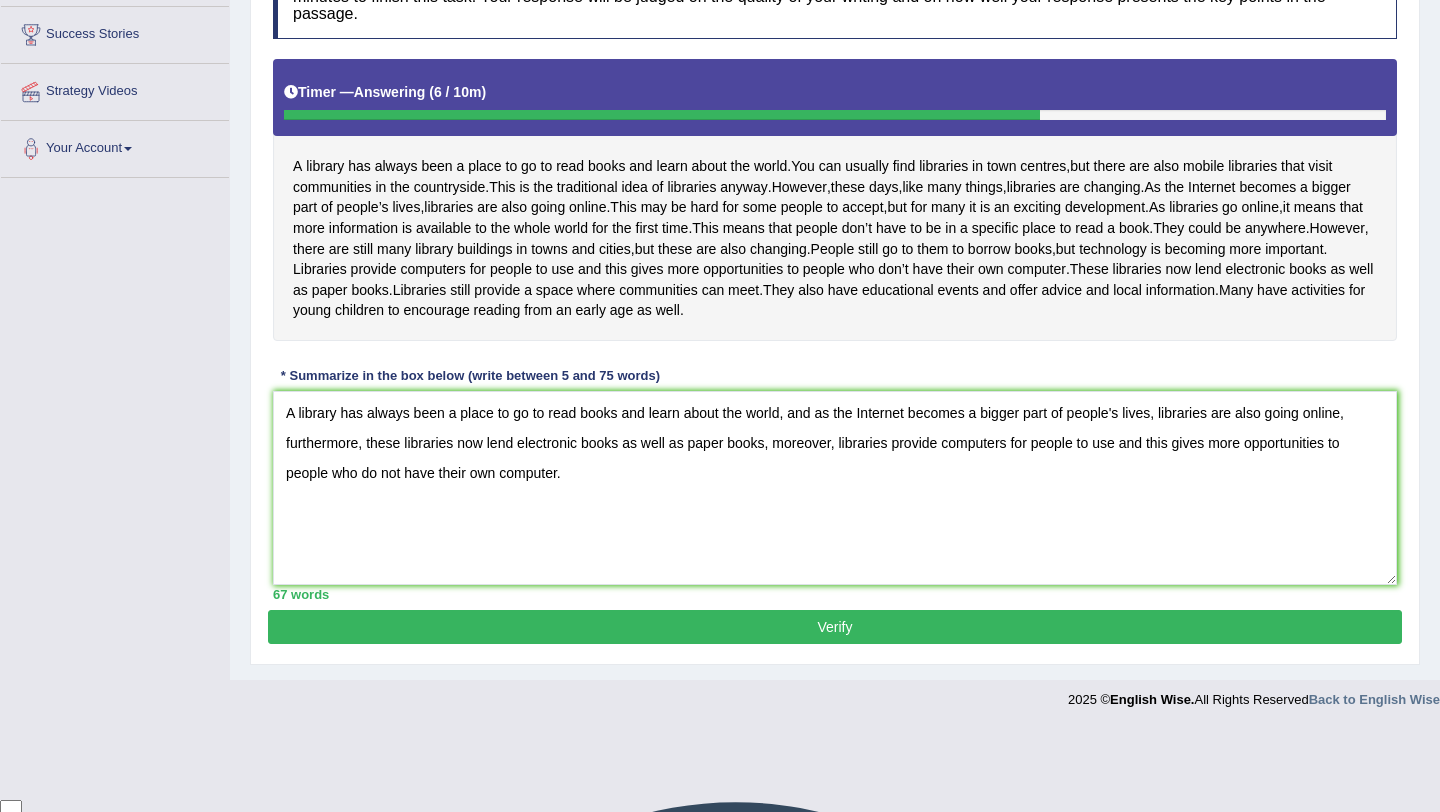 click on "Verify" at bounding box center (835, 627) 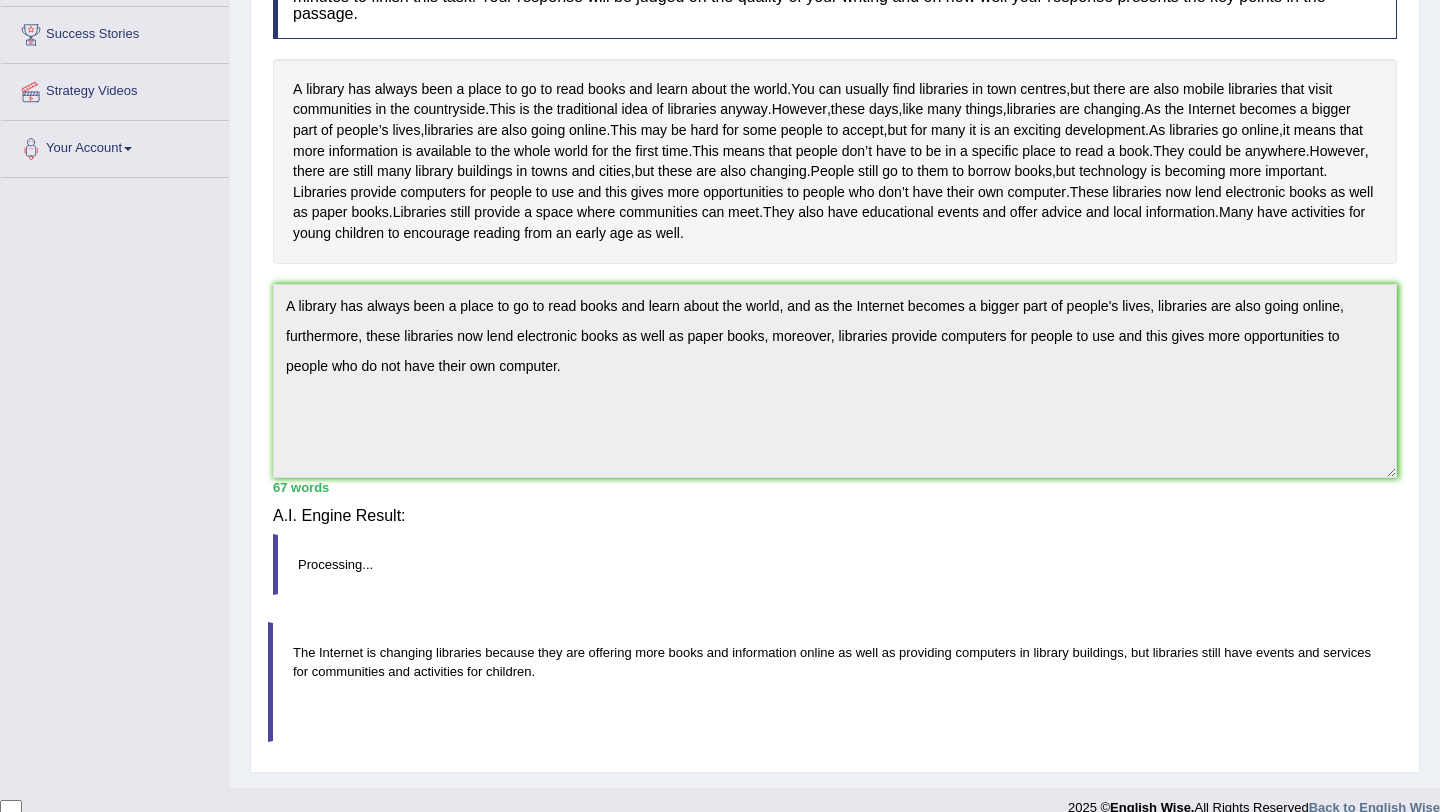 scroll, scrollTop: 320, scrollLeft: 0, axis: vertical 